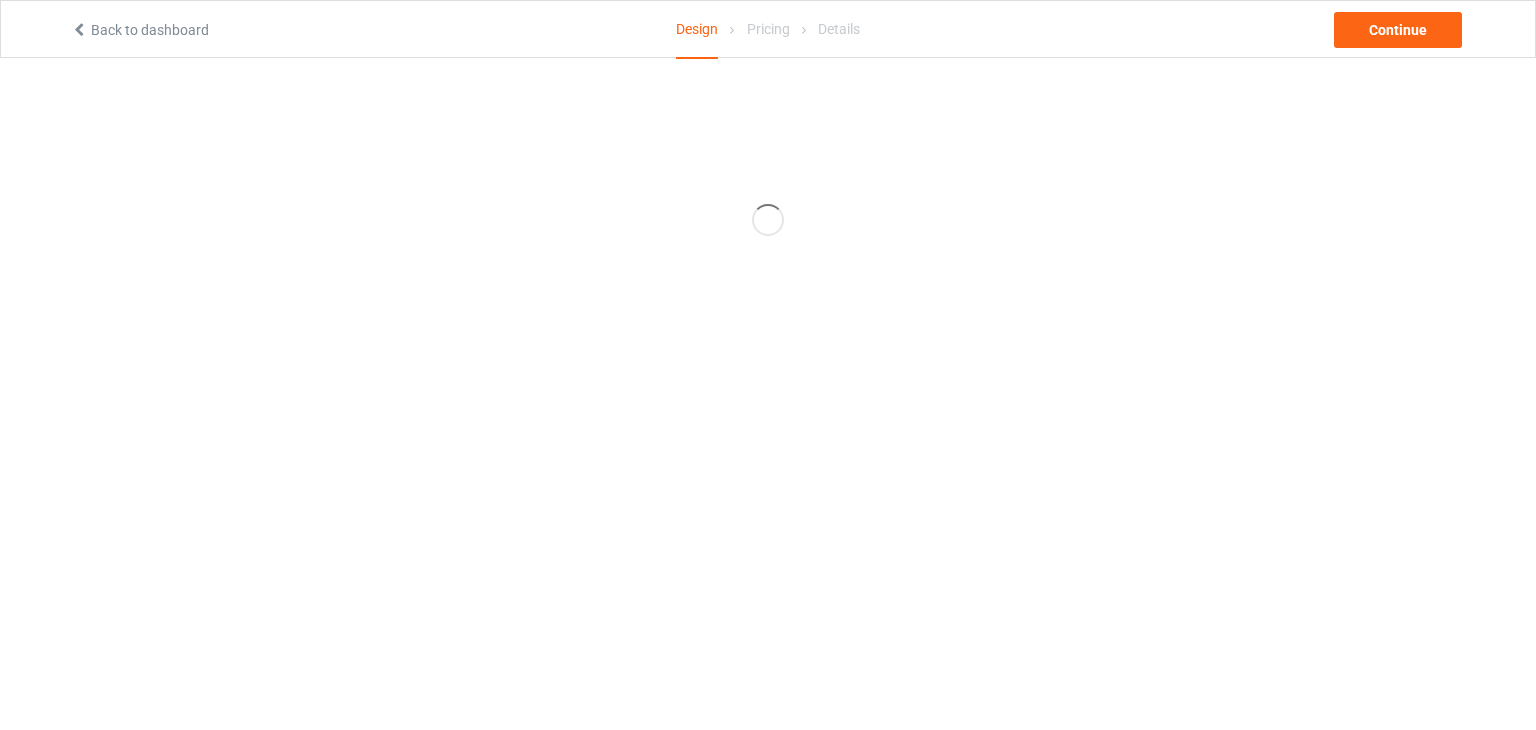scroll, scrollTop: 0, scrollLeft: 0, axis: both 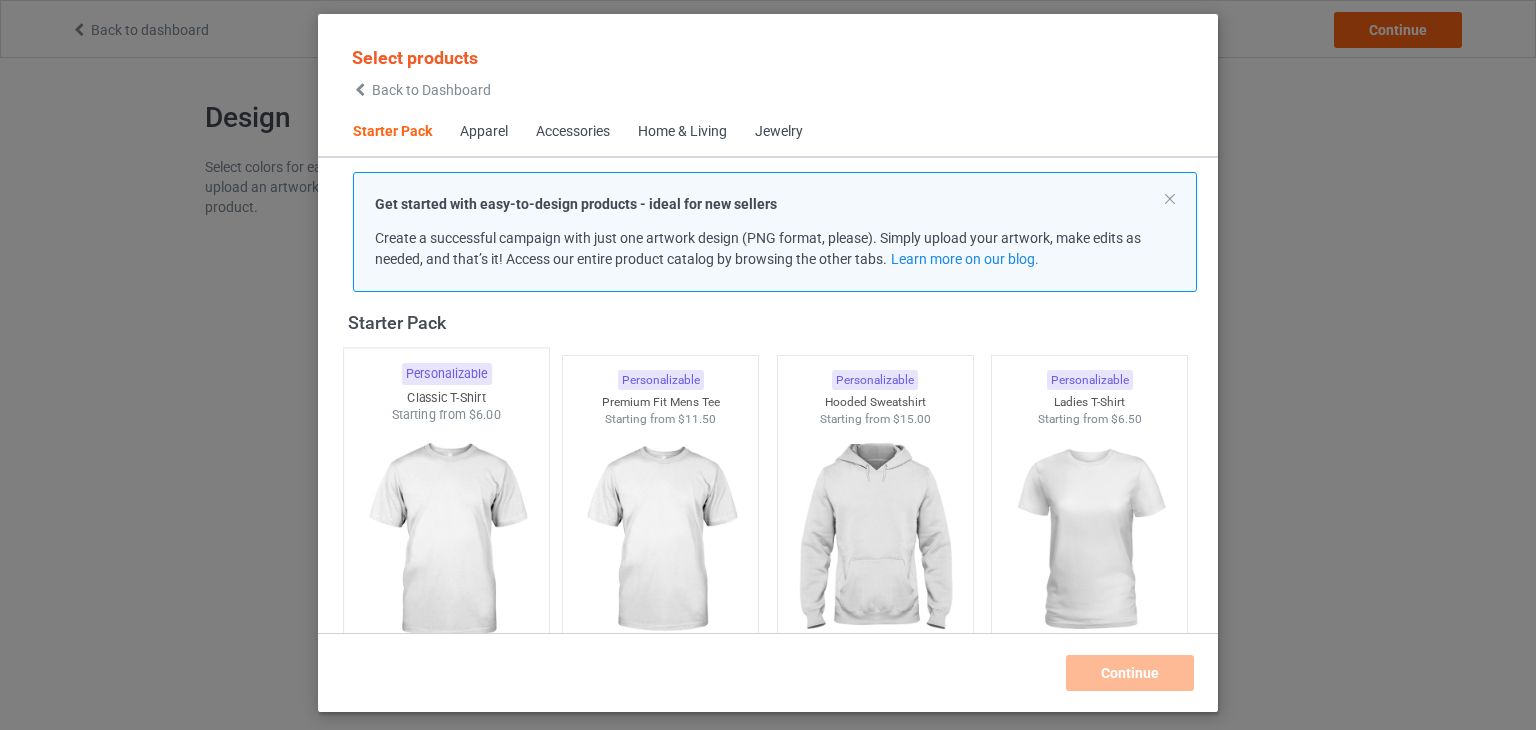 click at bounding box center (446, 541) 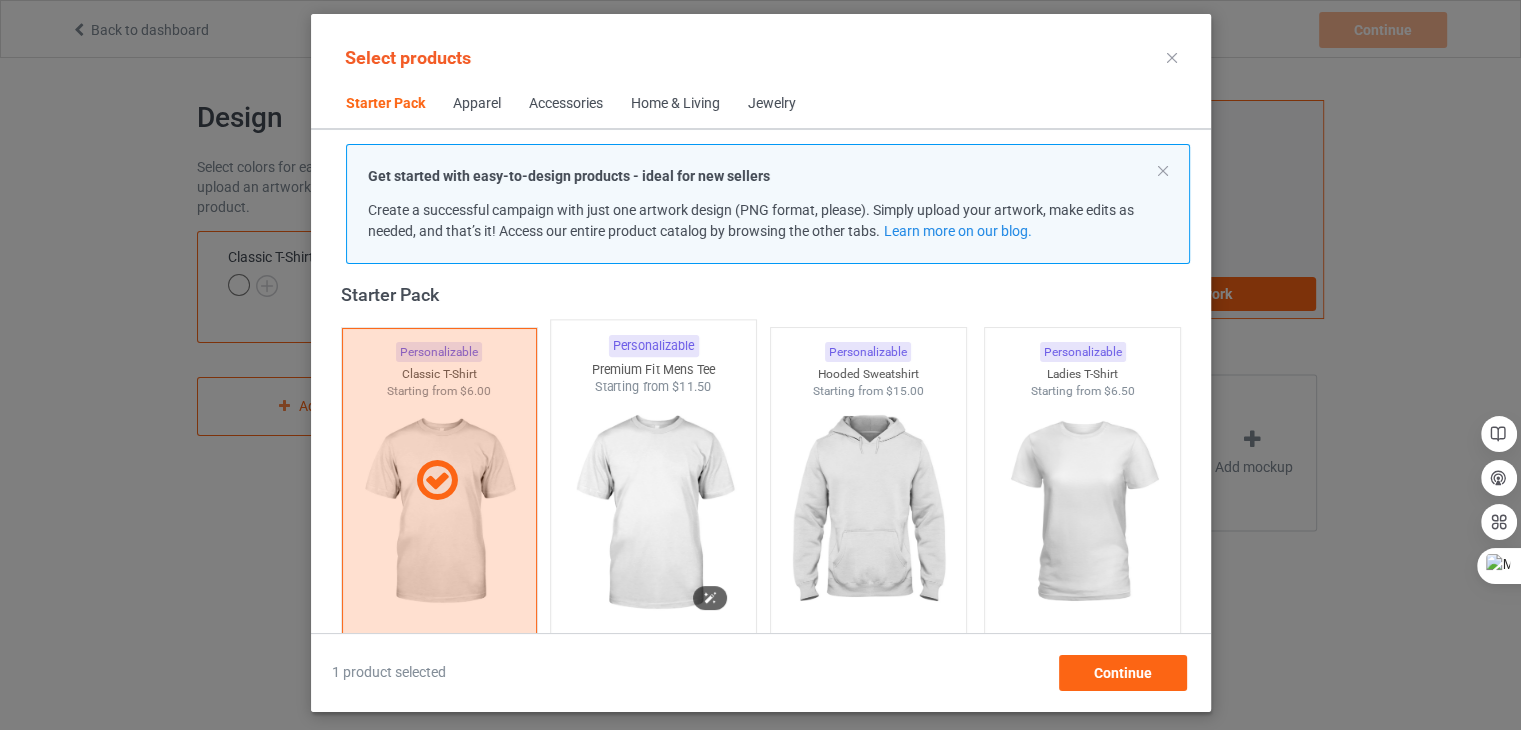 click at bounding box center (653, 513) 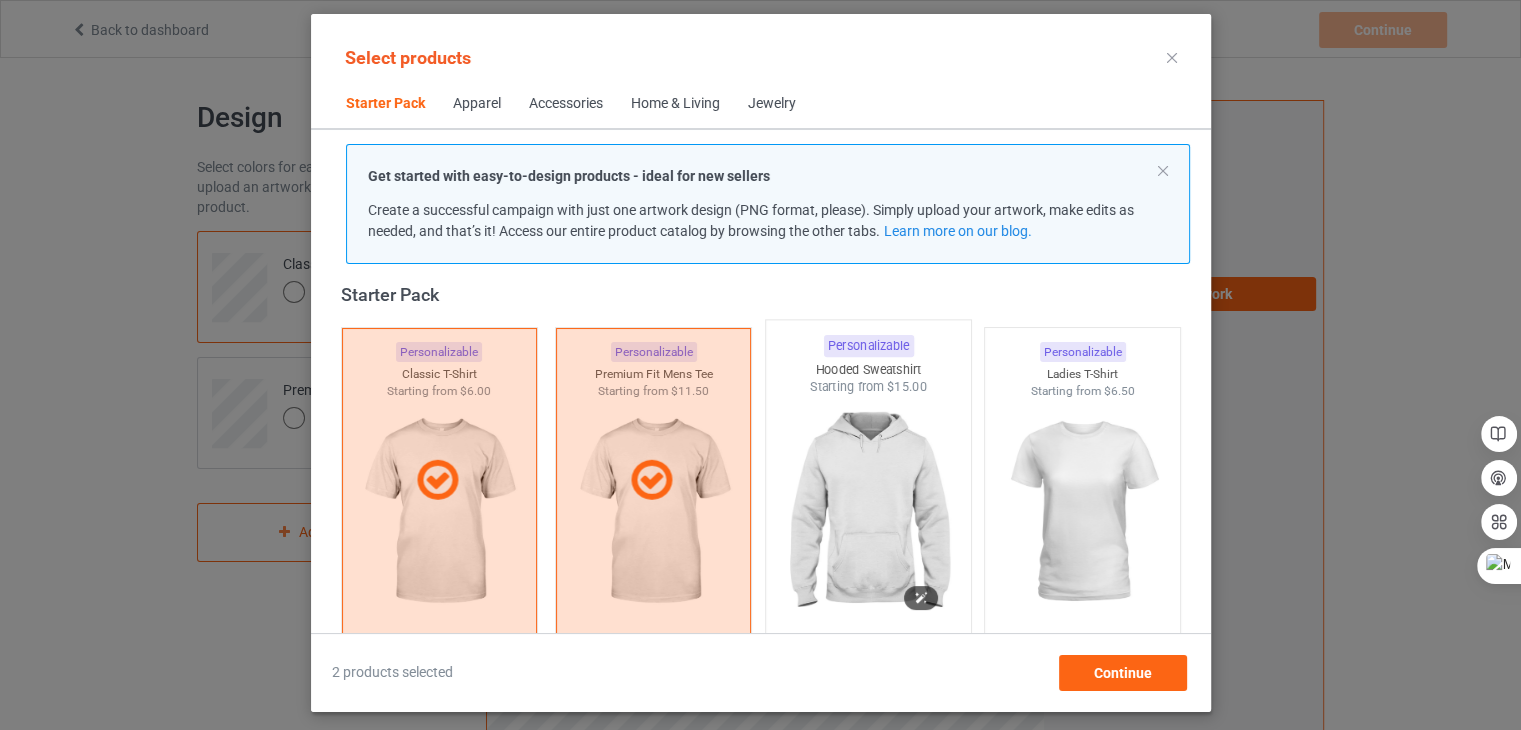 click at bounding box center [868, 513] 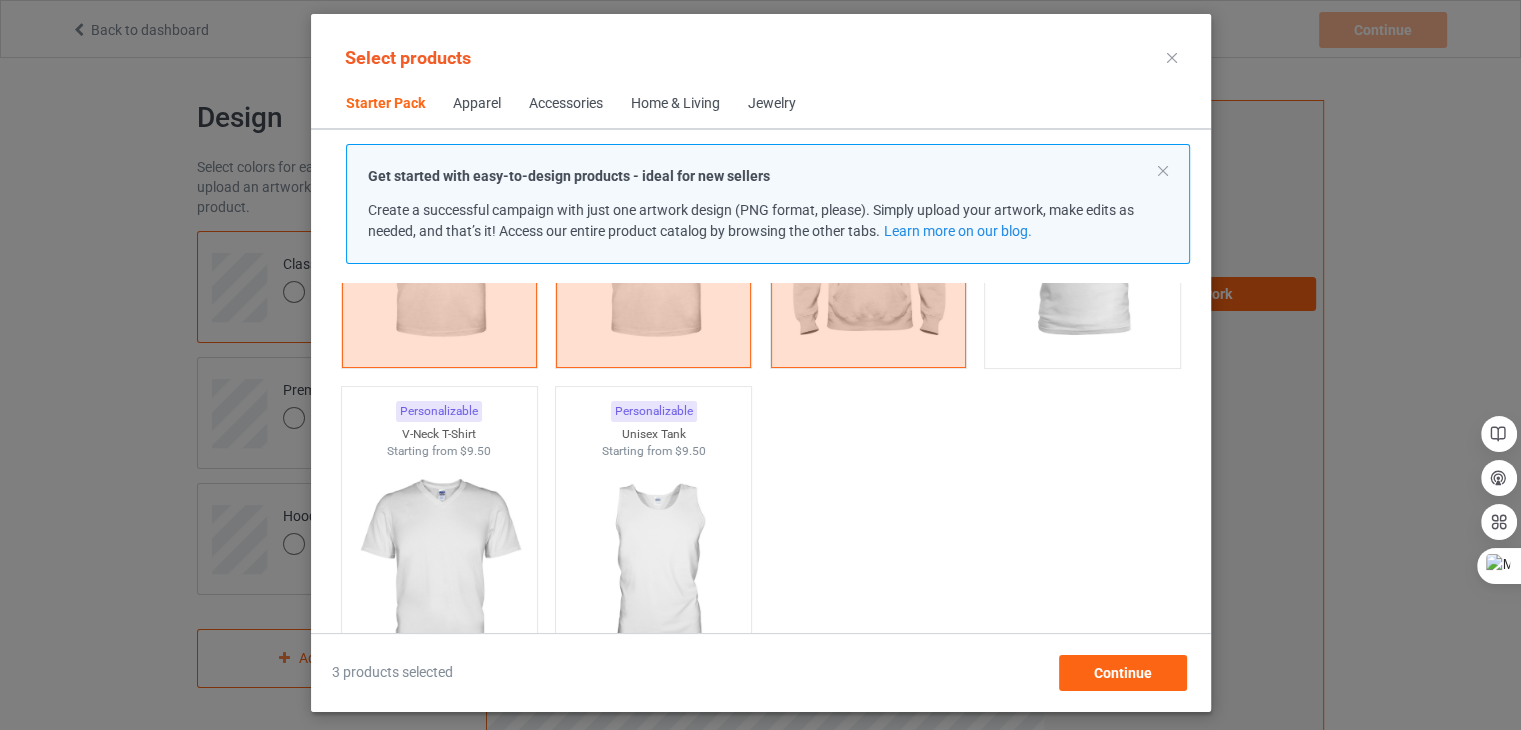 scroll, scrollTop: 426, scrollLeft: 0, axis: vertical 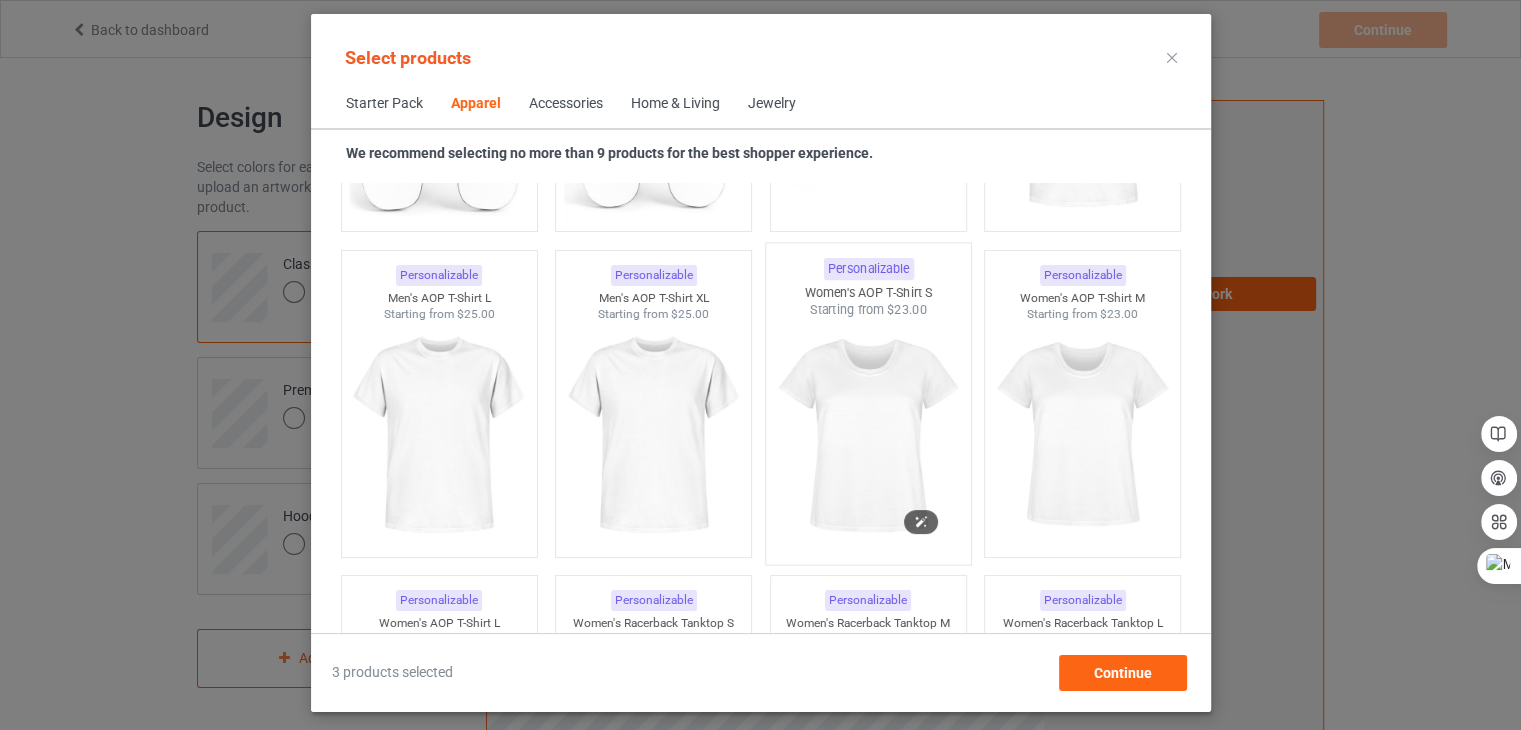 click at bounding box center (868, 436) 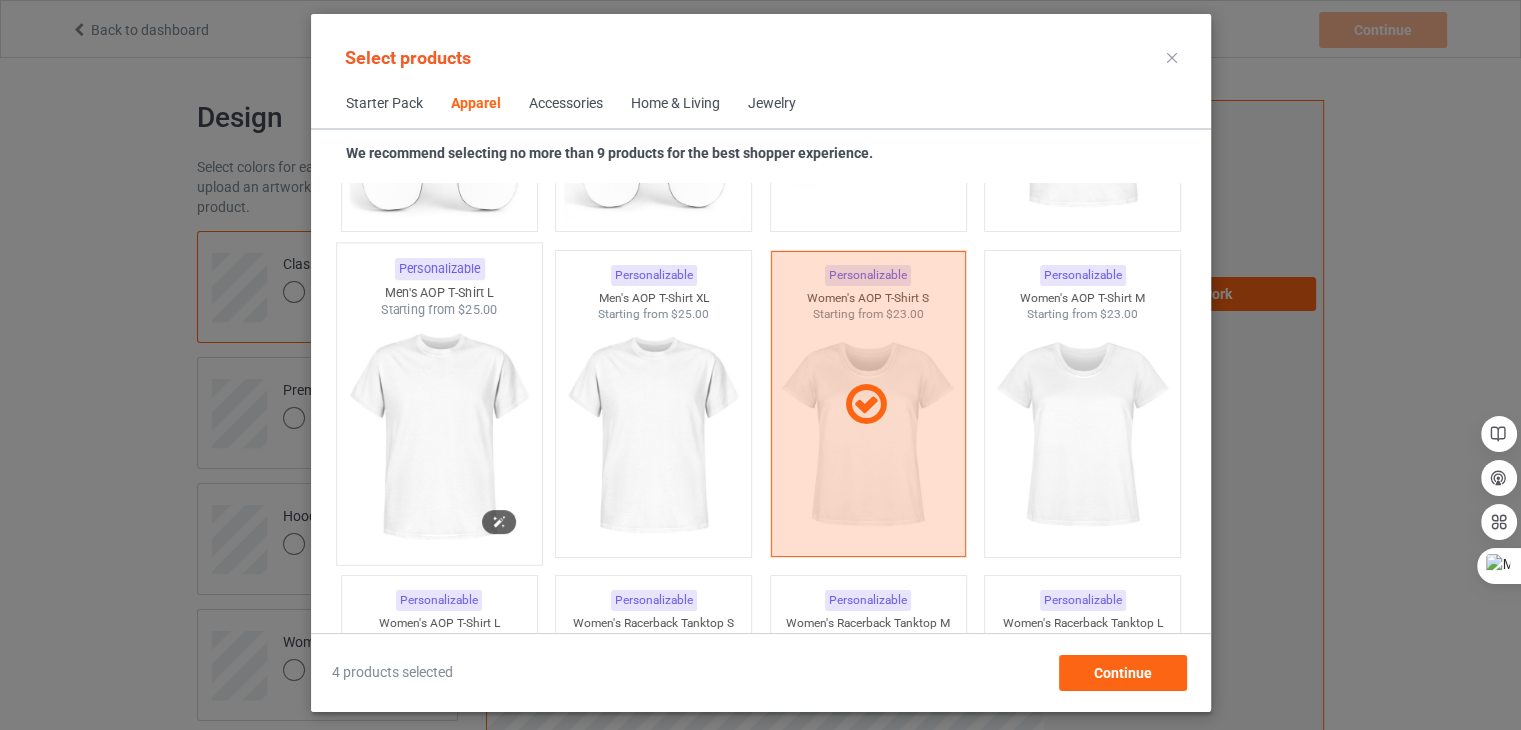 click at bounding box center (439, 436) 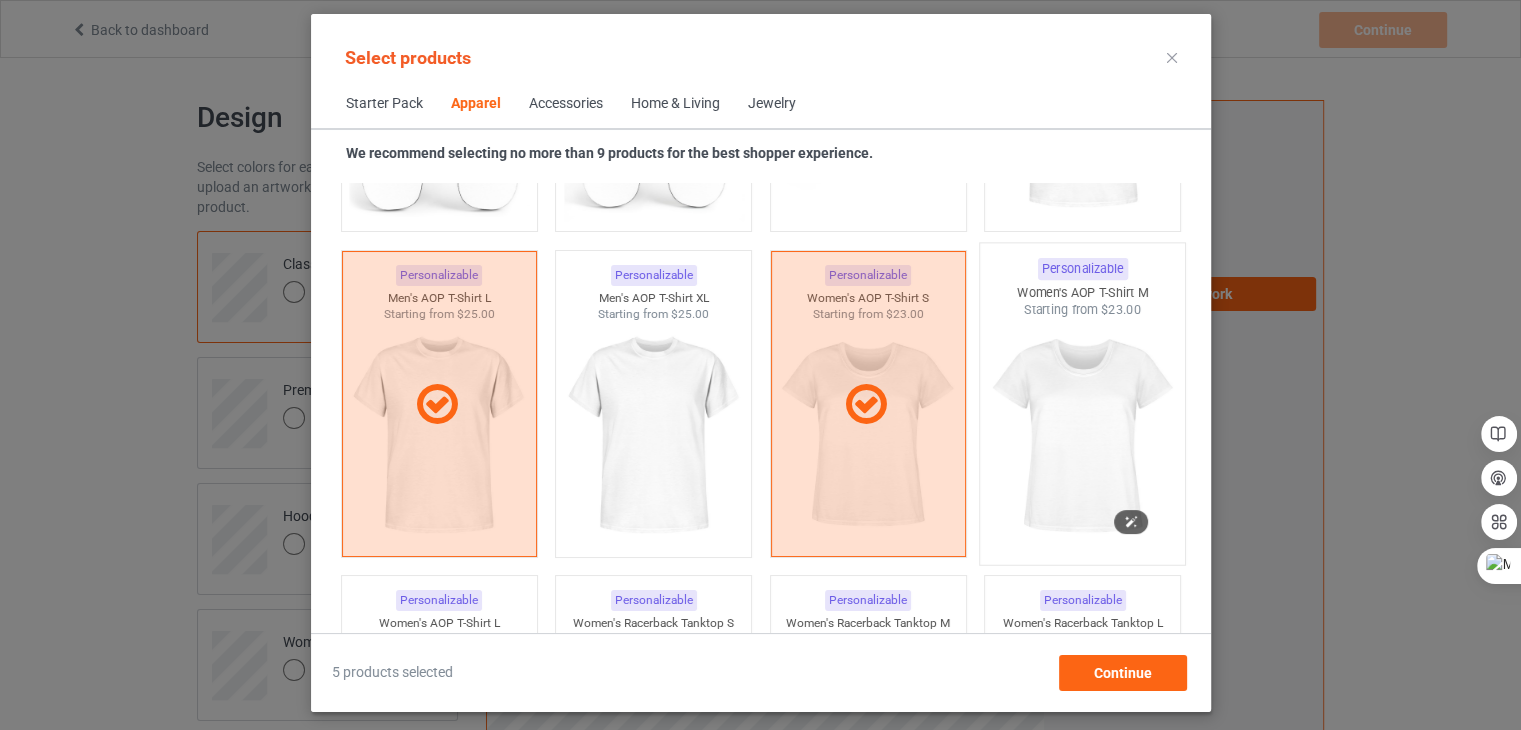 click at bounding box center [1082, 436] 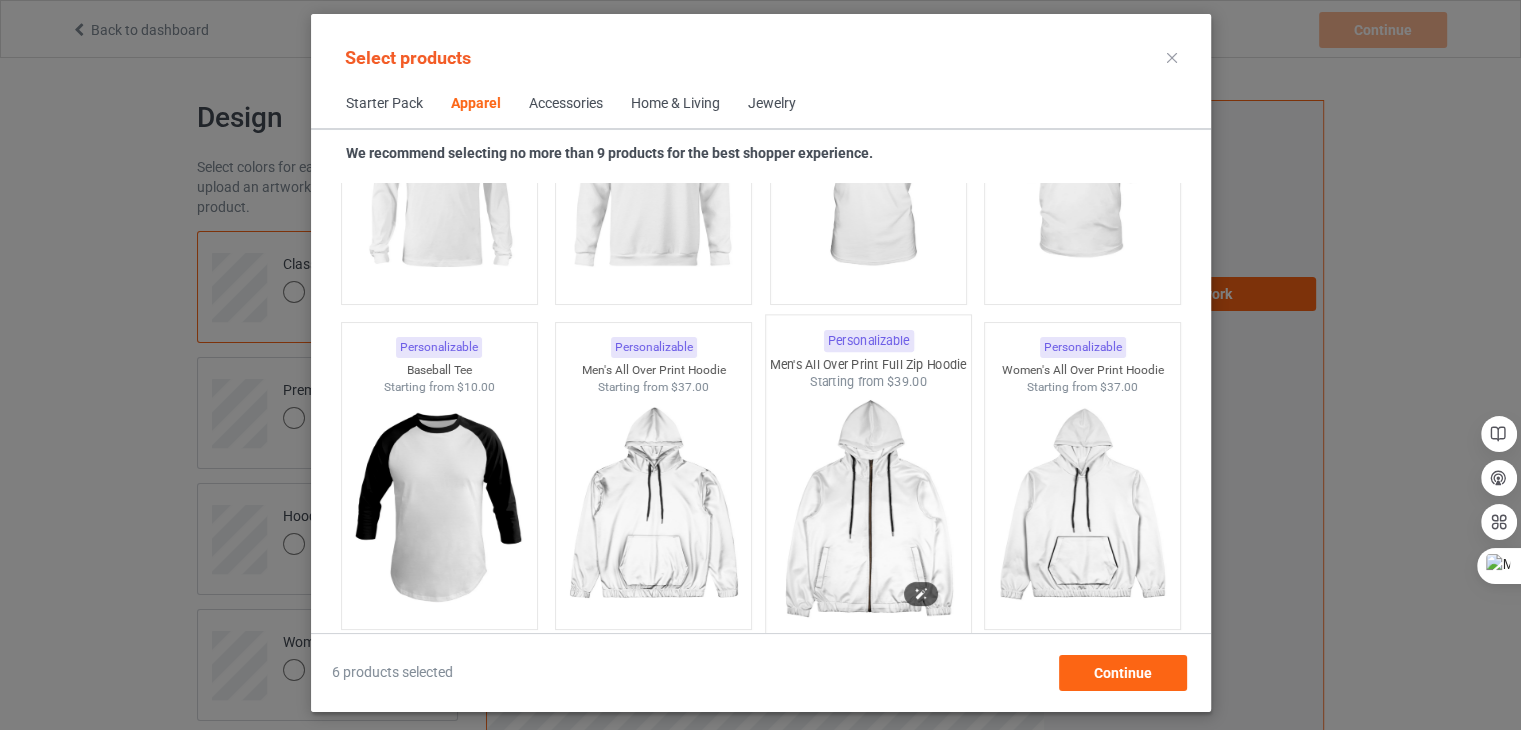 scroll, scrollTop: 1326, scrollLeft: 0, axis: vertical 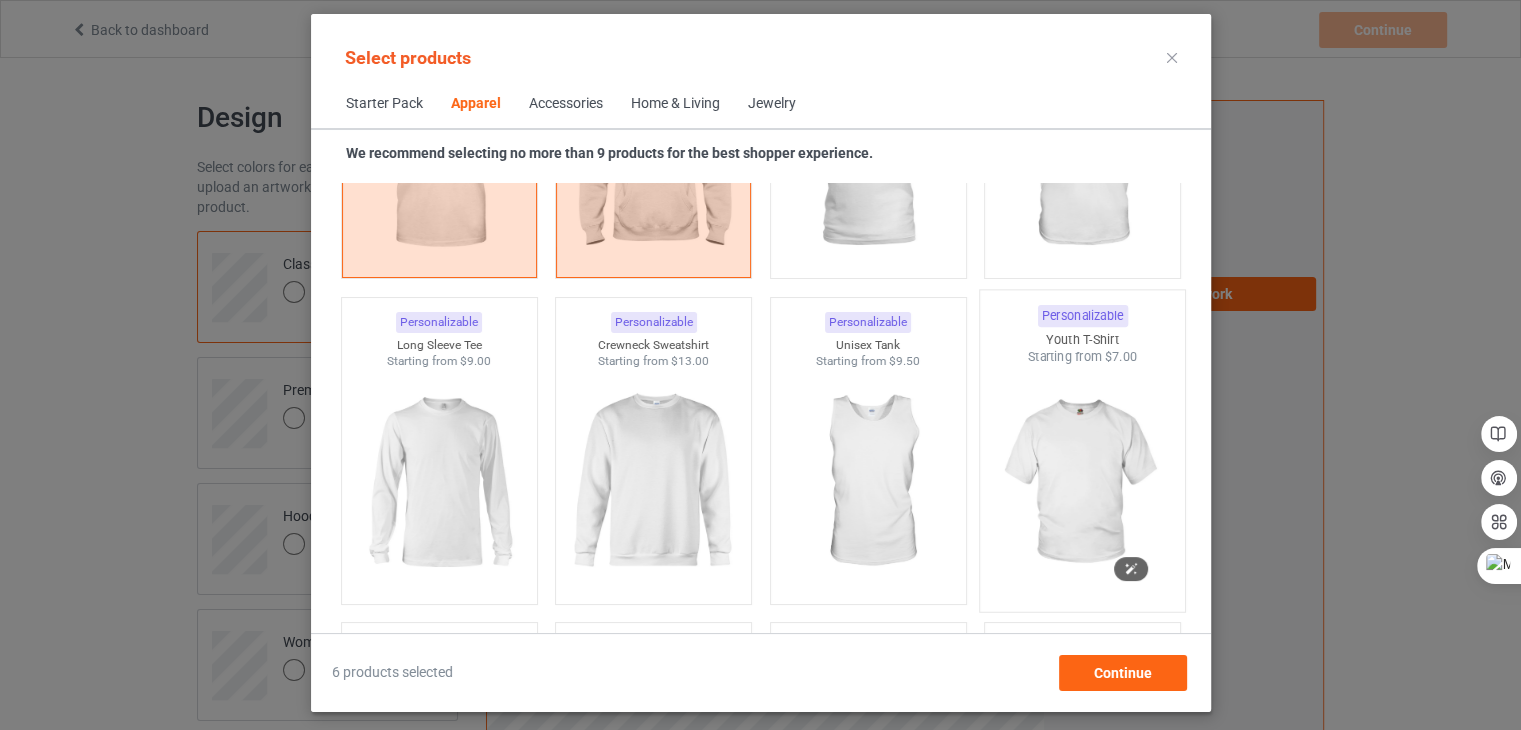 click at bounding box center (1082, 483) 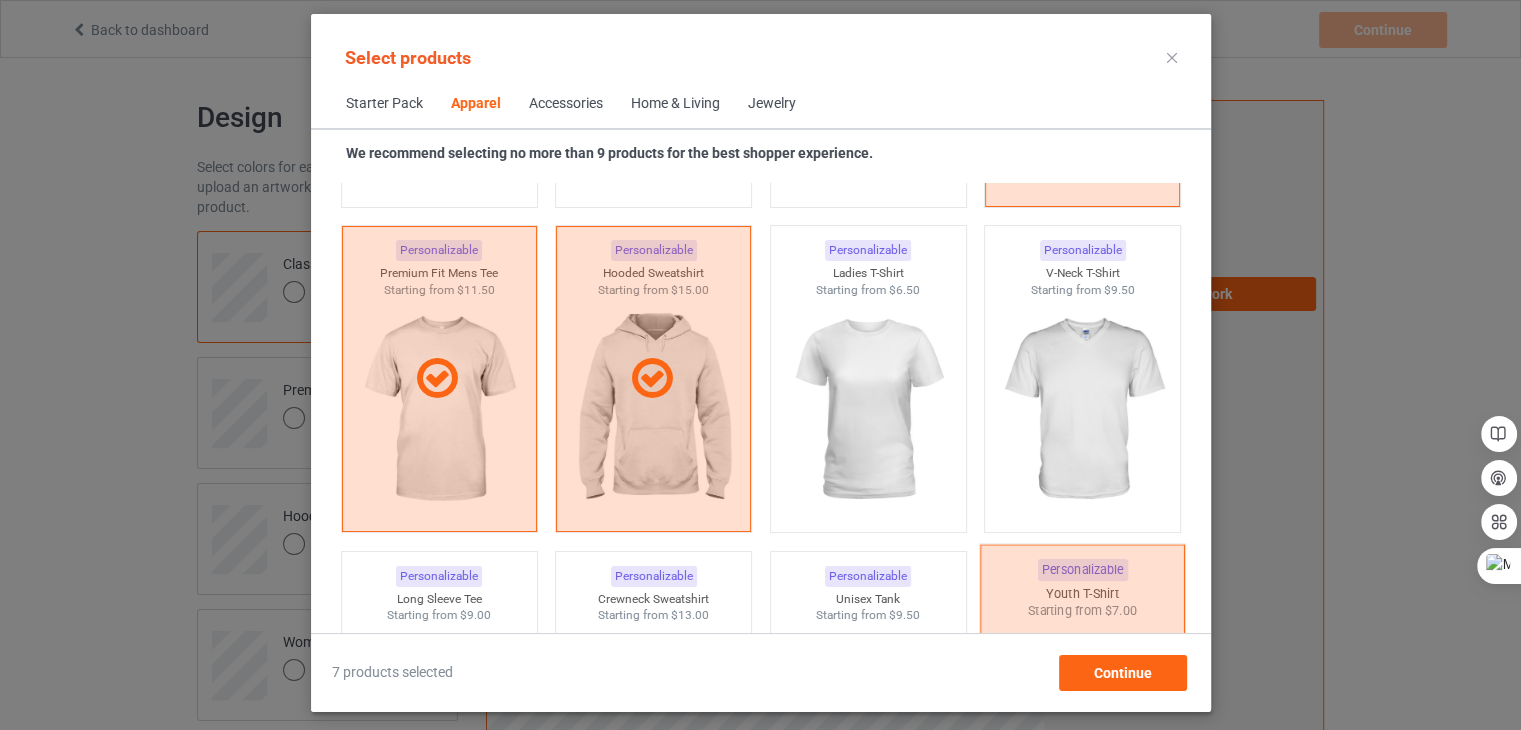 scroll, scrollTop: 1026, scrollLeft: 0, axis: vertical 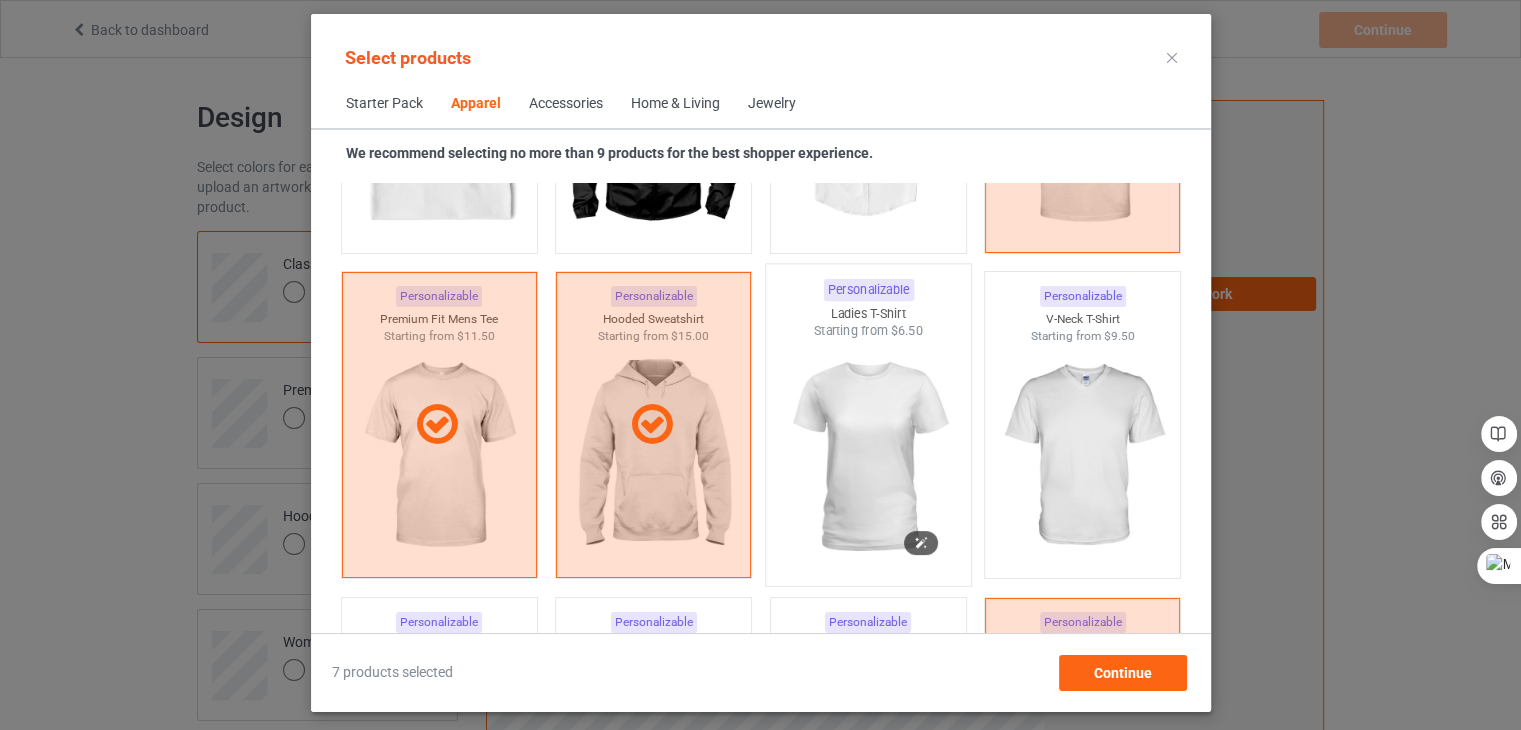 click at bounding box center [868, 457] 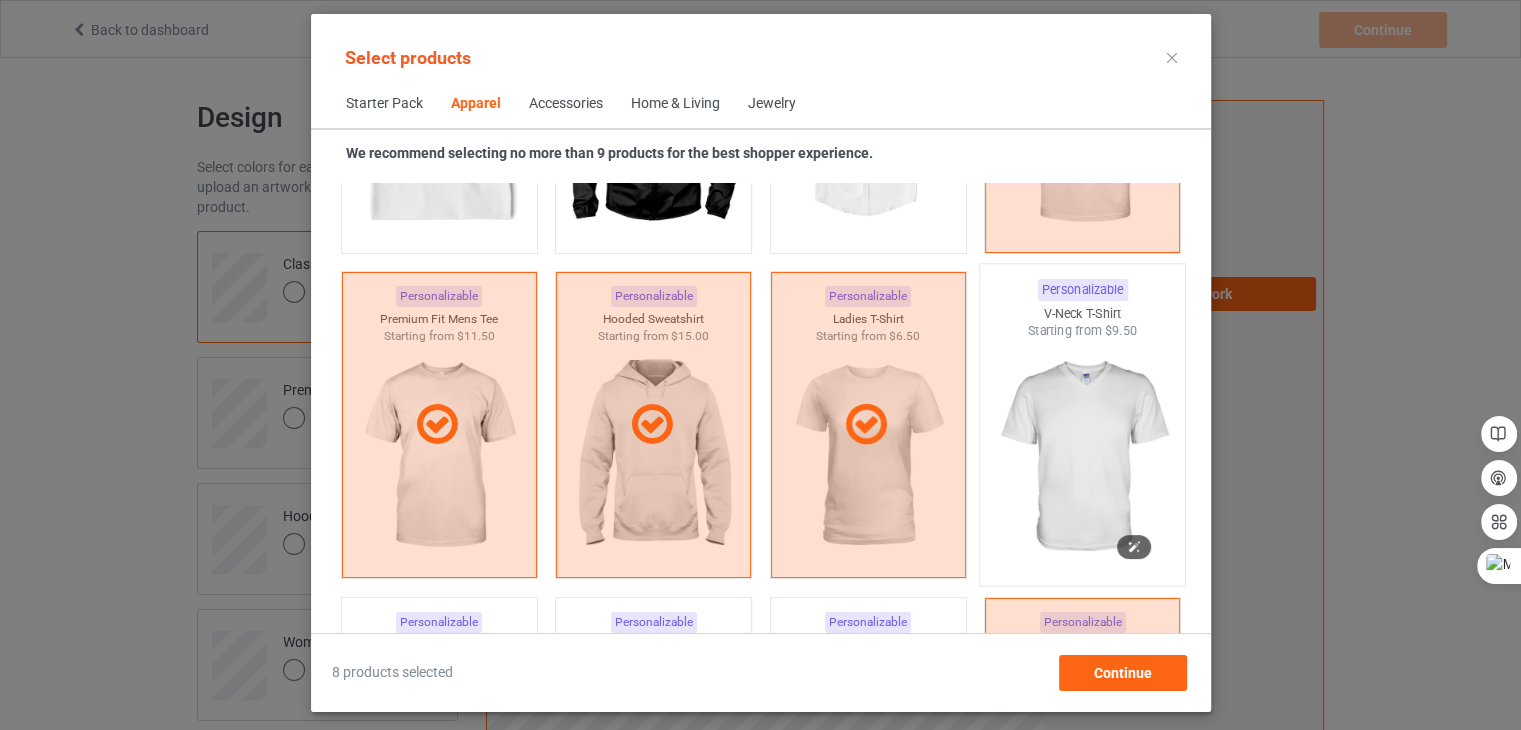 scroll, scrollTop: 726, scrollLeft: 0, axis: vertical 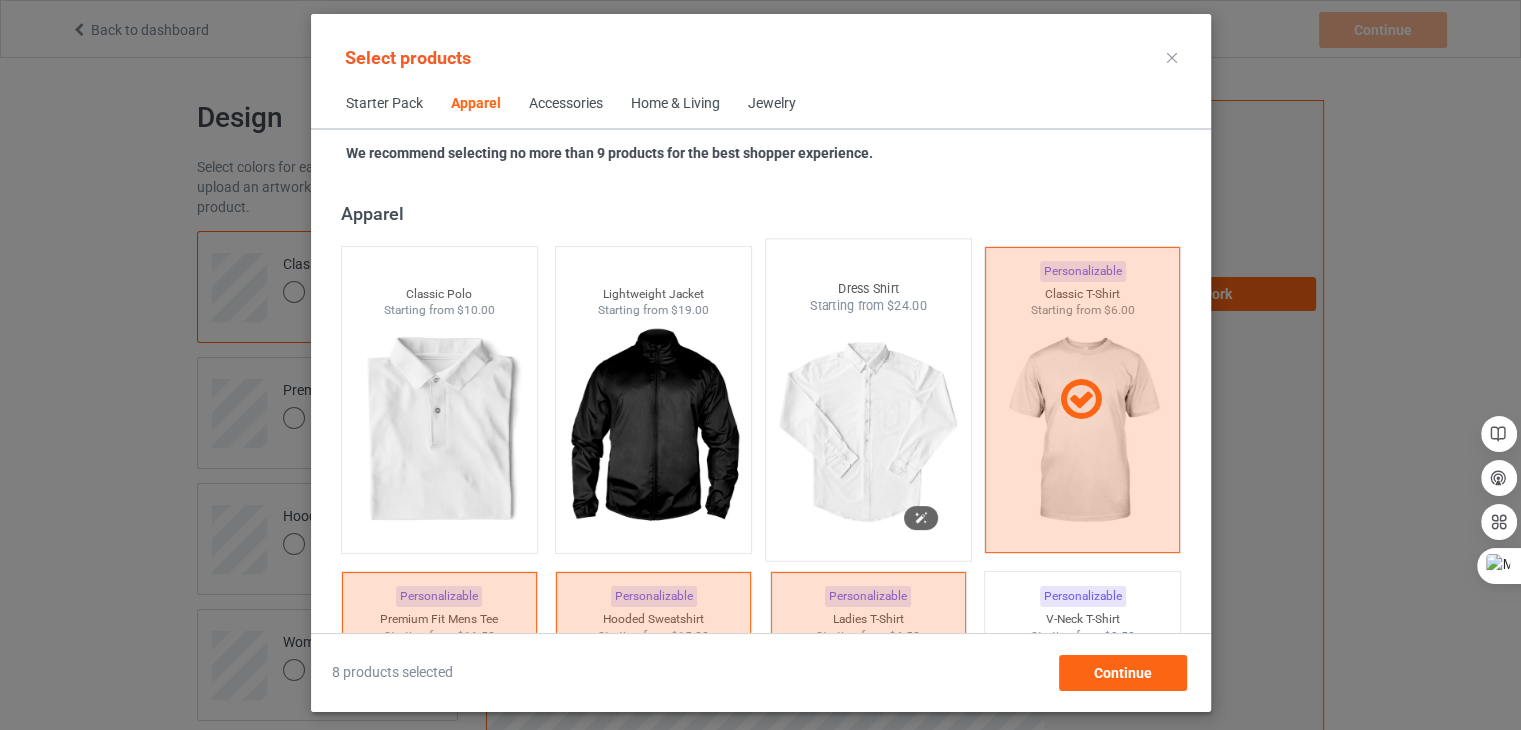click at bounding box center (868, 432) 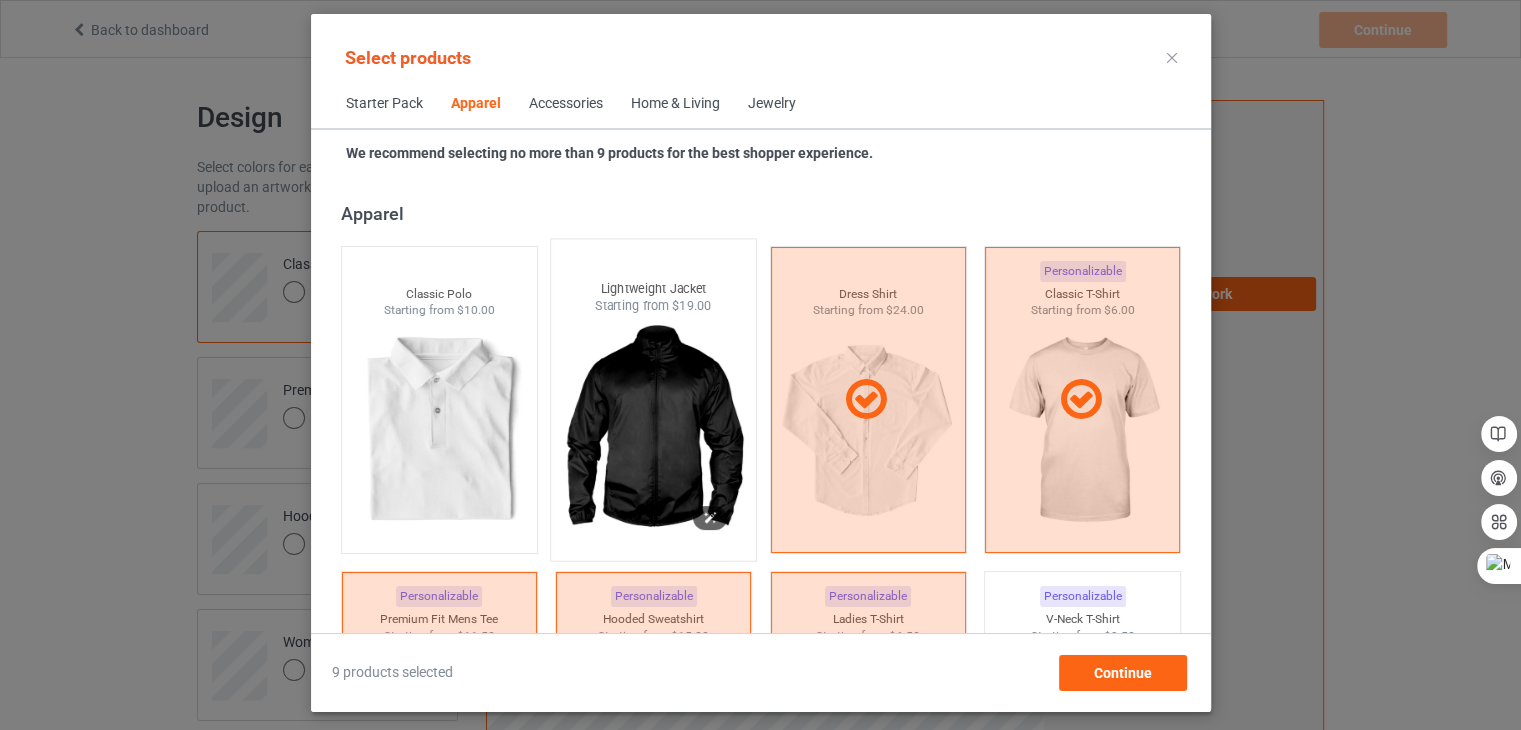 click at bounding box center (653, 432) 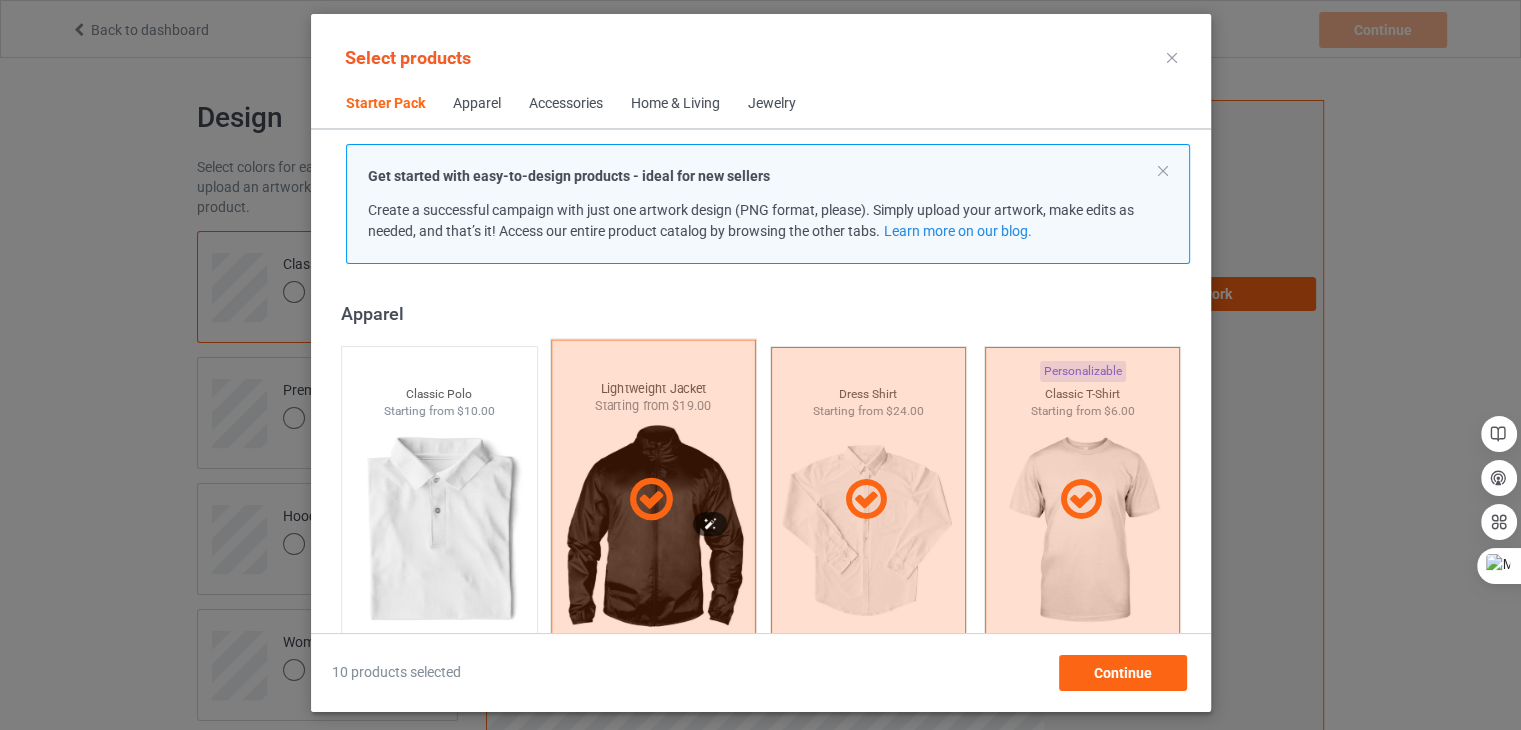 scroll, scrollTop: 426, scrollLeft: 0, axis: vertical 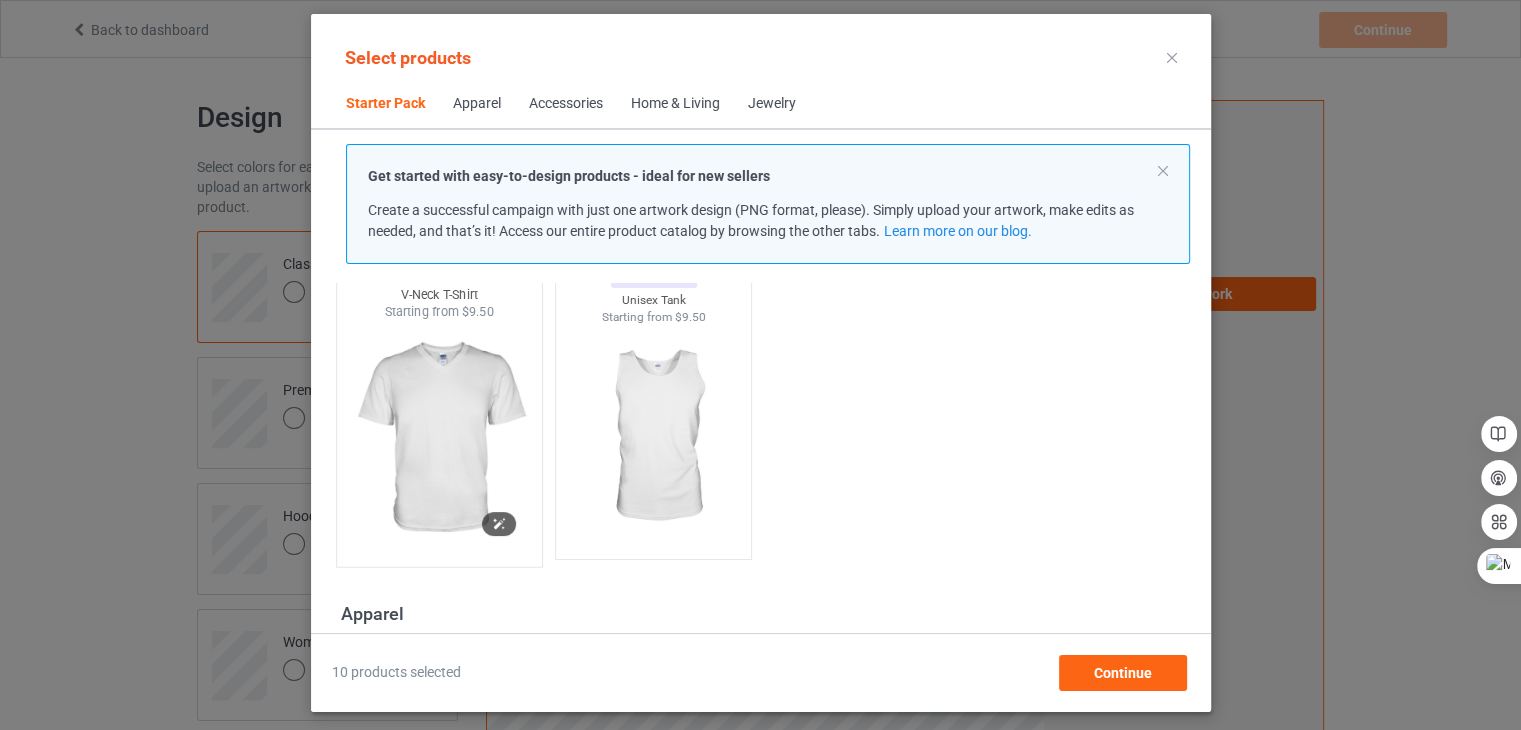 click at bounding box center [439, 438] 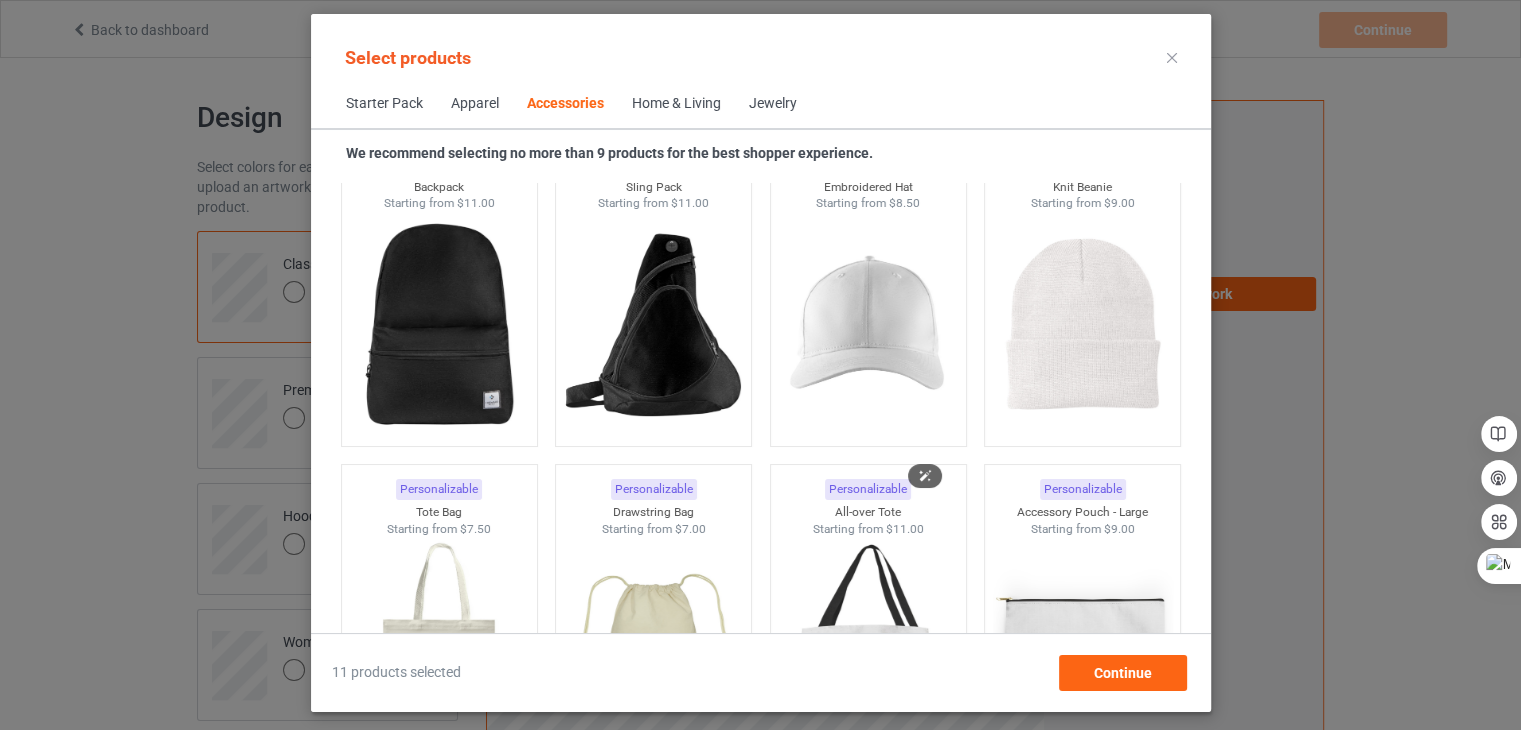 scroll, scrollTop: 6026, scrollLeft: 0, axis: vertical 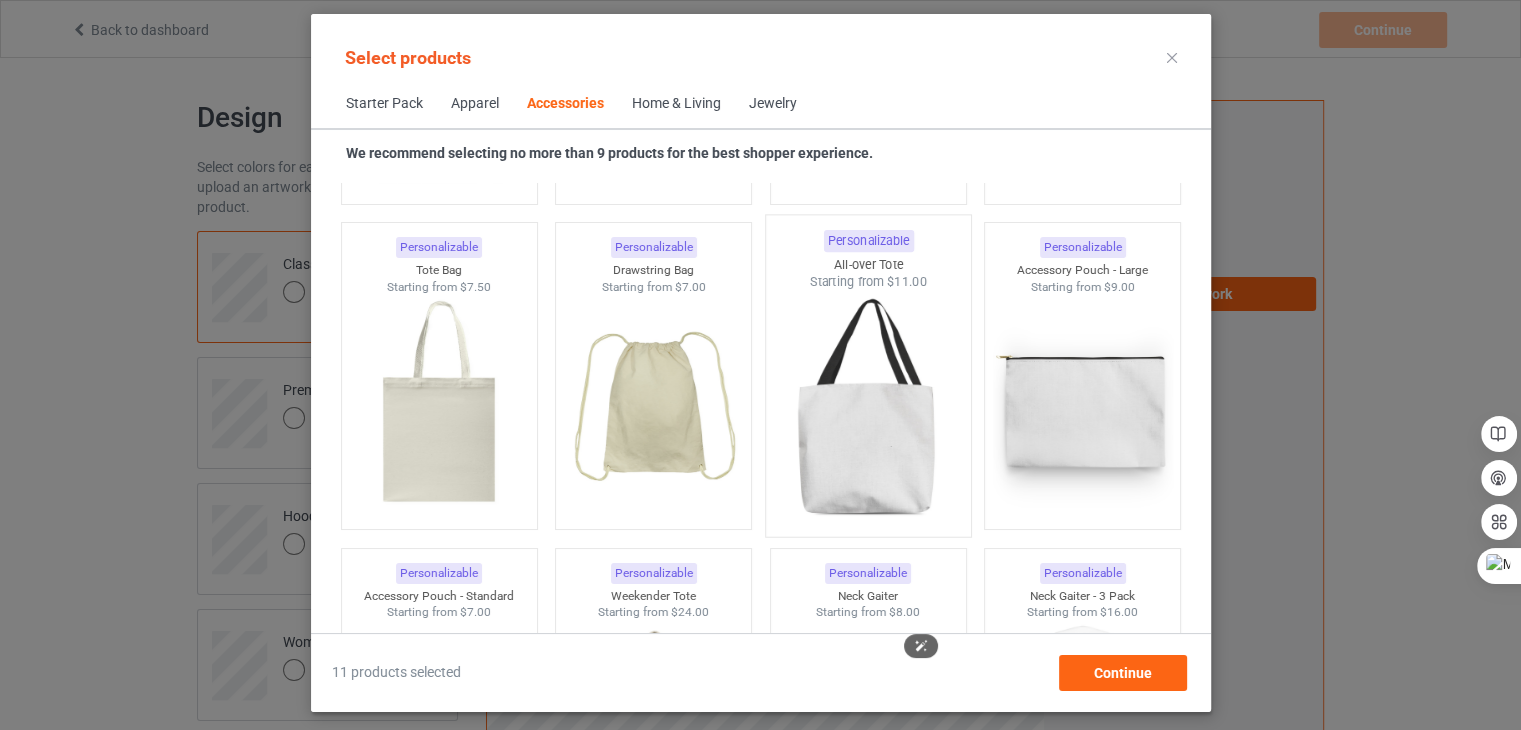 click at bounding box center (868, 408) 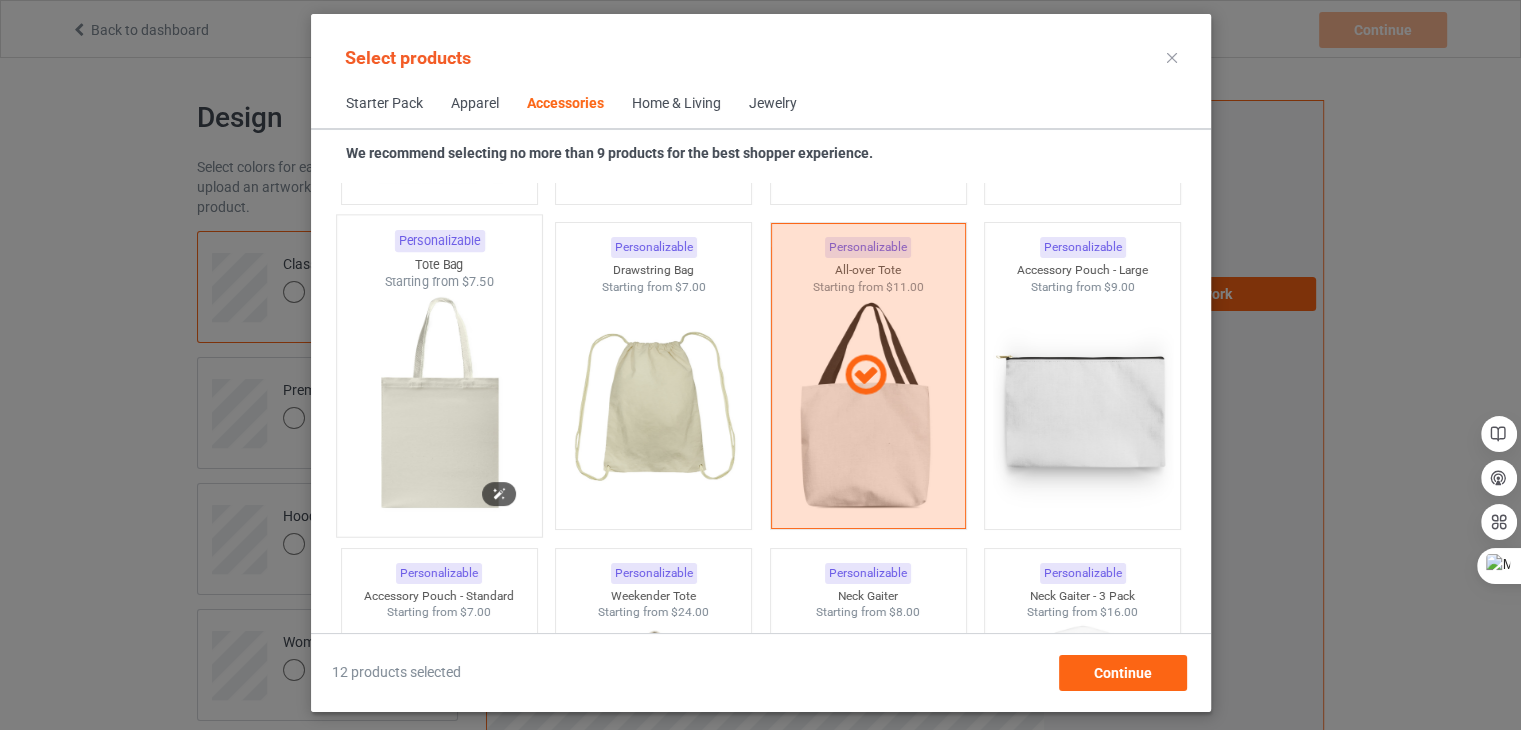 click at bounding box center [439, 408] 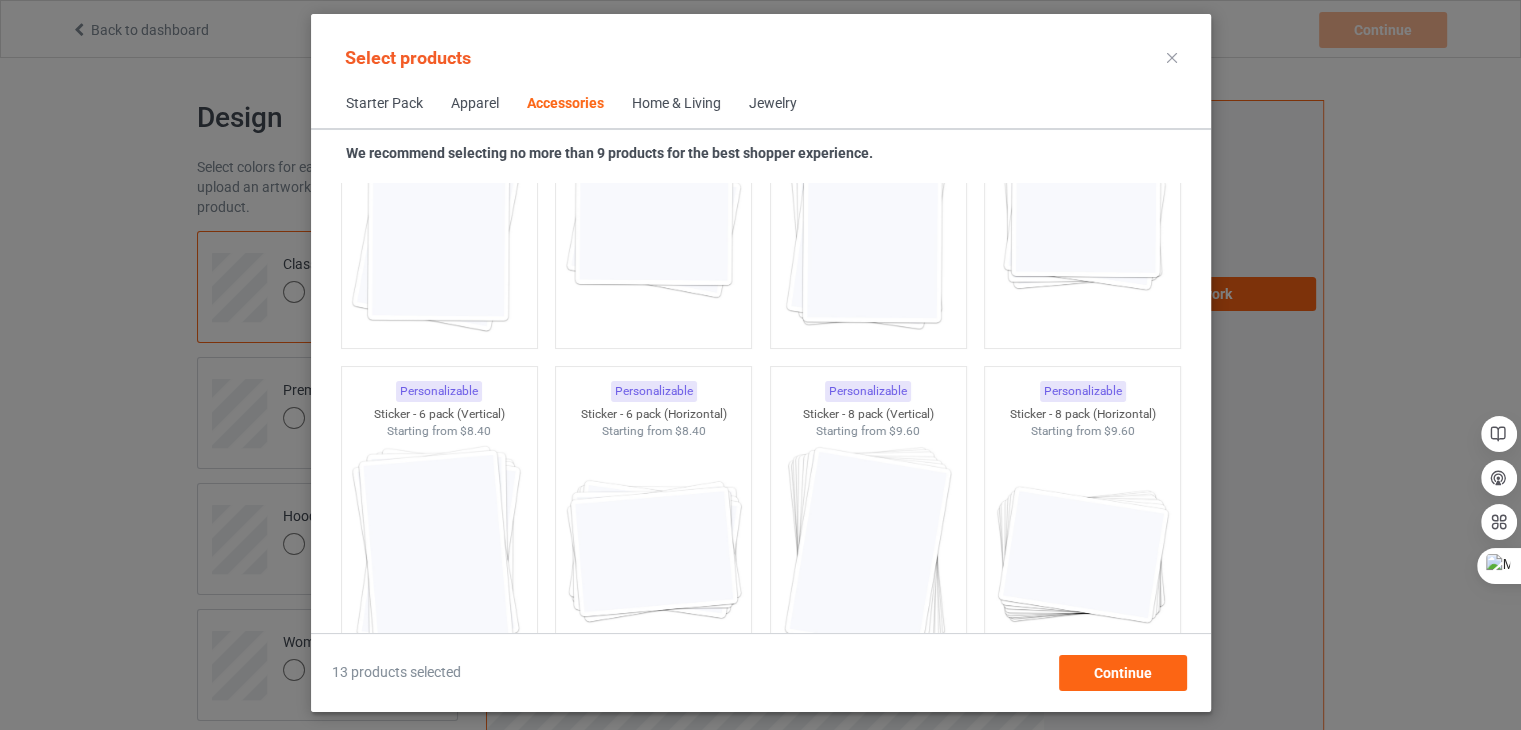 scroll, scrollTop: 7326, scrollLeft: 0, axis: vertical 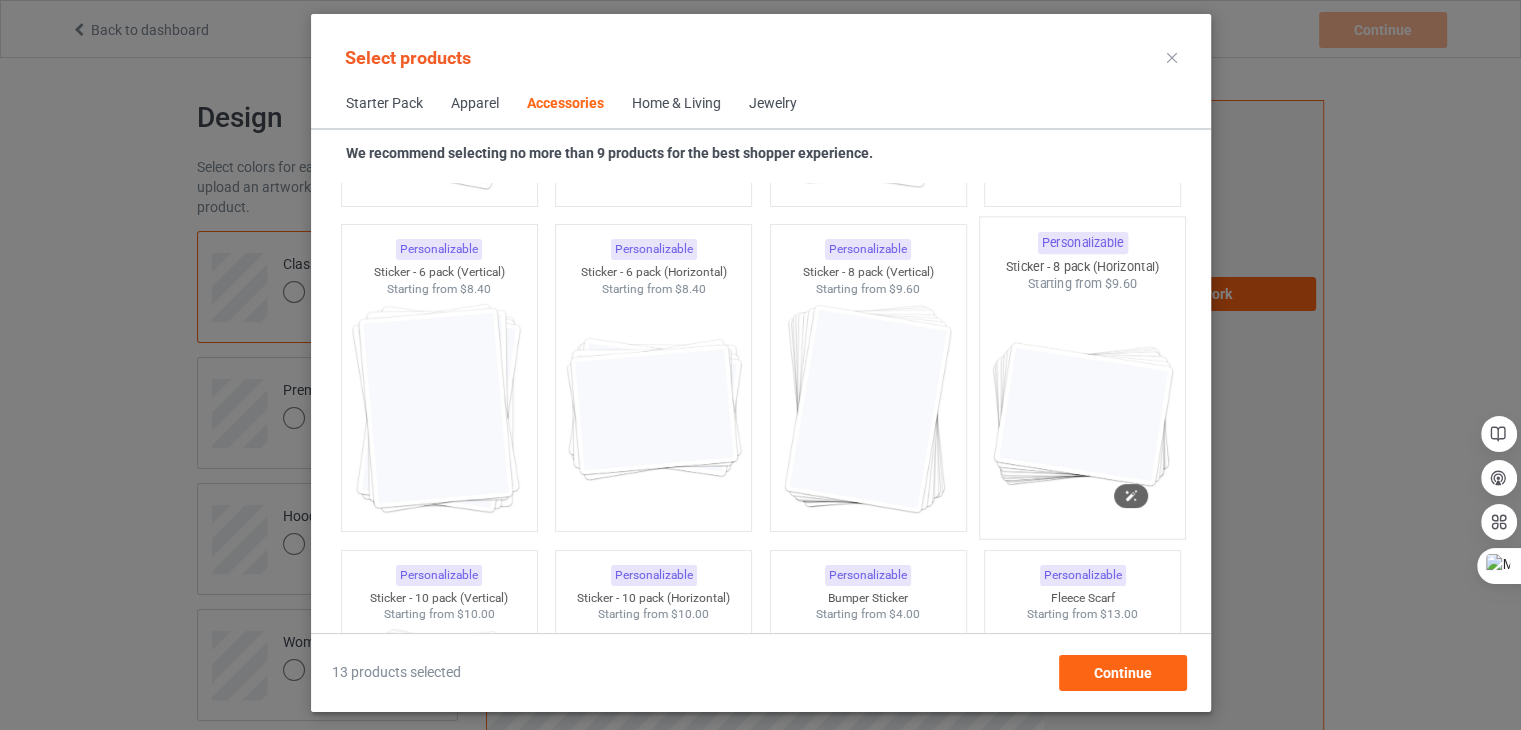 click at bounding box center [1082, 410] 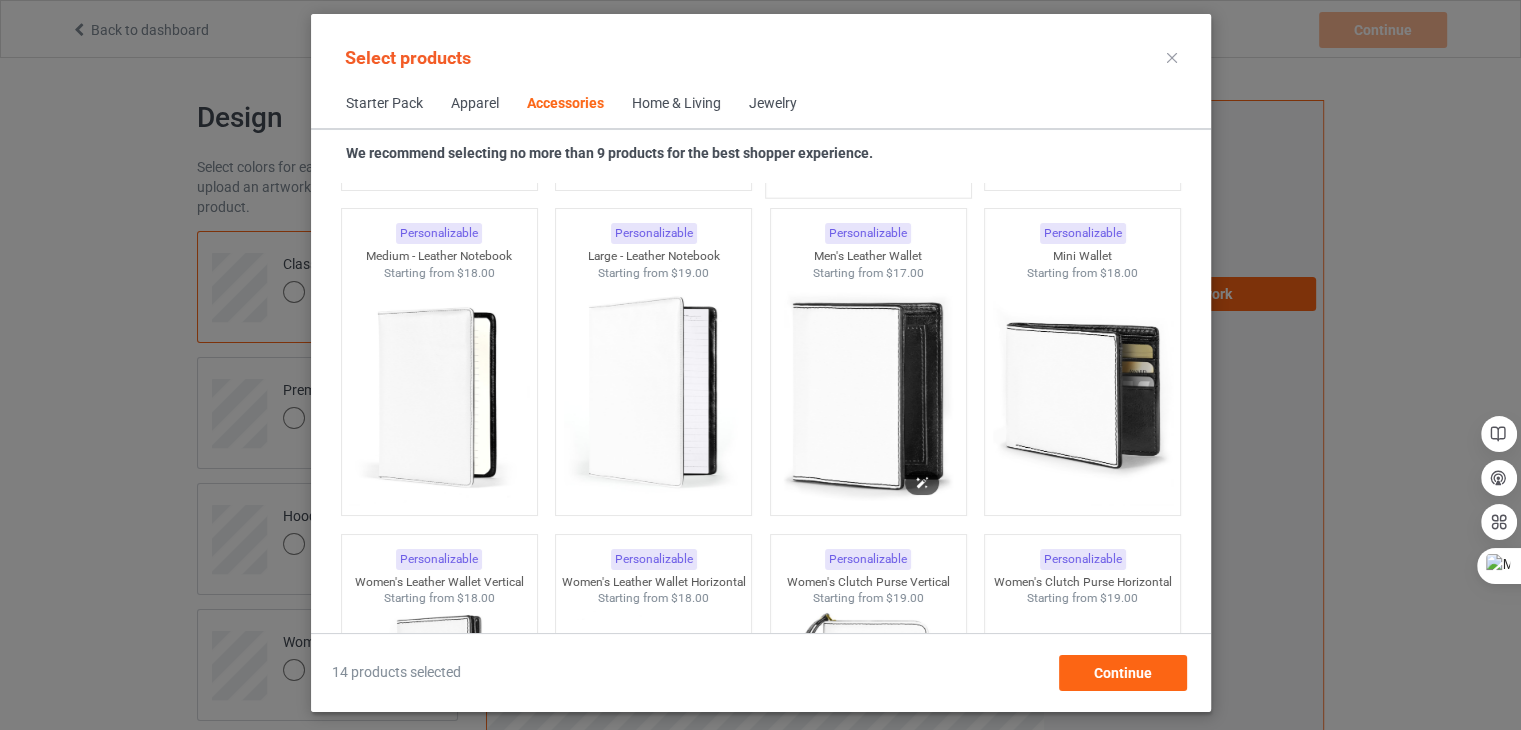 scroll, scrollTop: 8026, scrollLeft: 0, axis: vertical 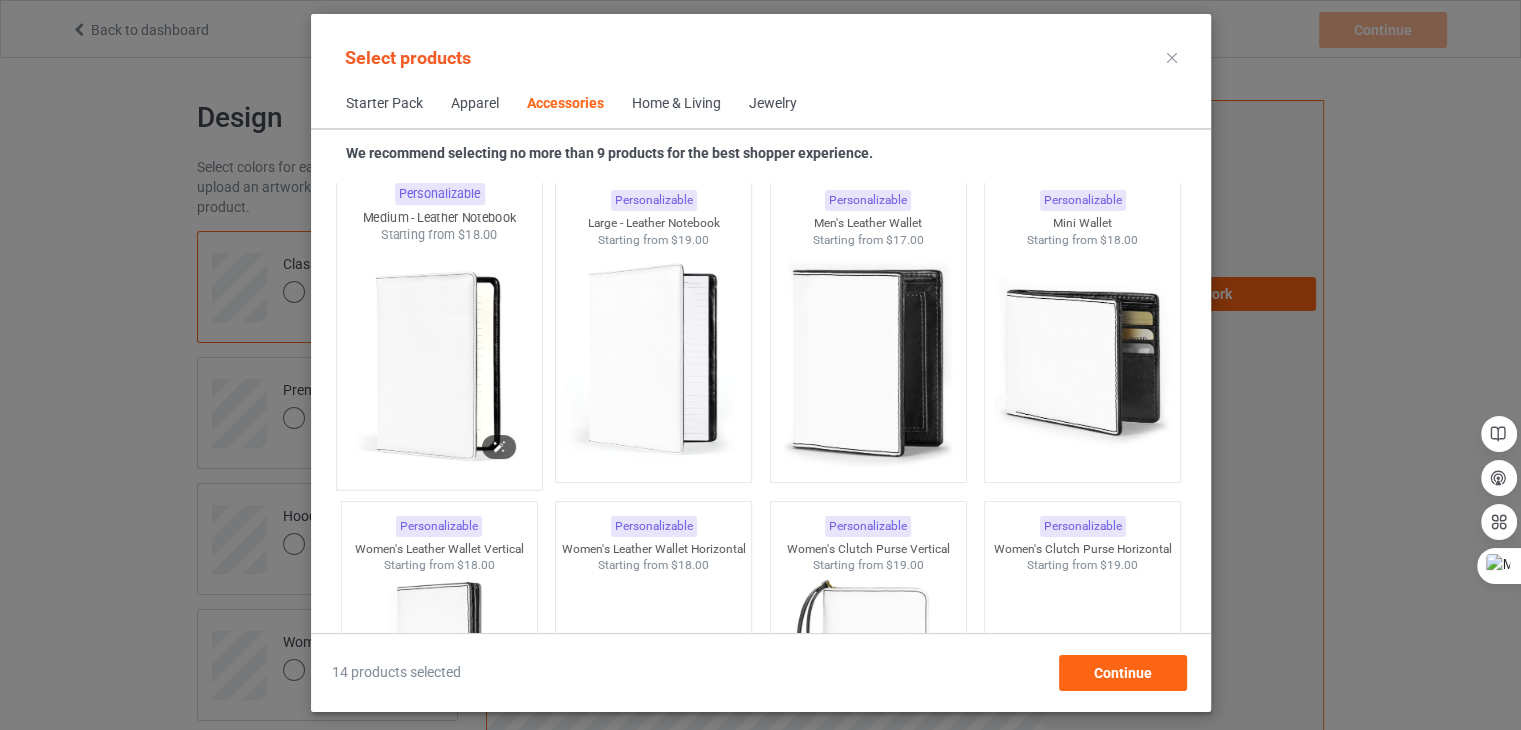 click at bounding box center (439, 361) 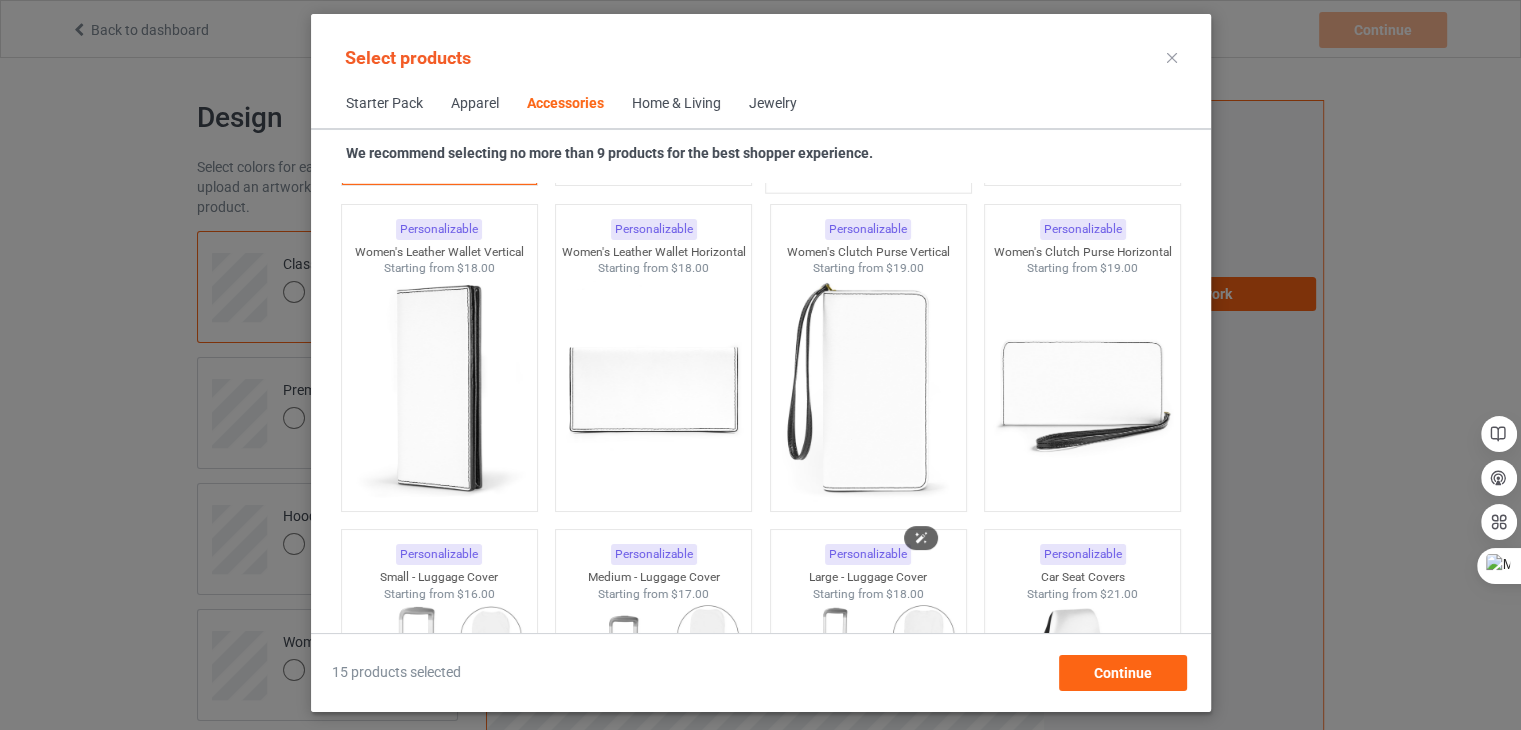 scroll, scrollTop: 8326, scrollLeft: 0, axis: vertical 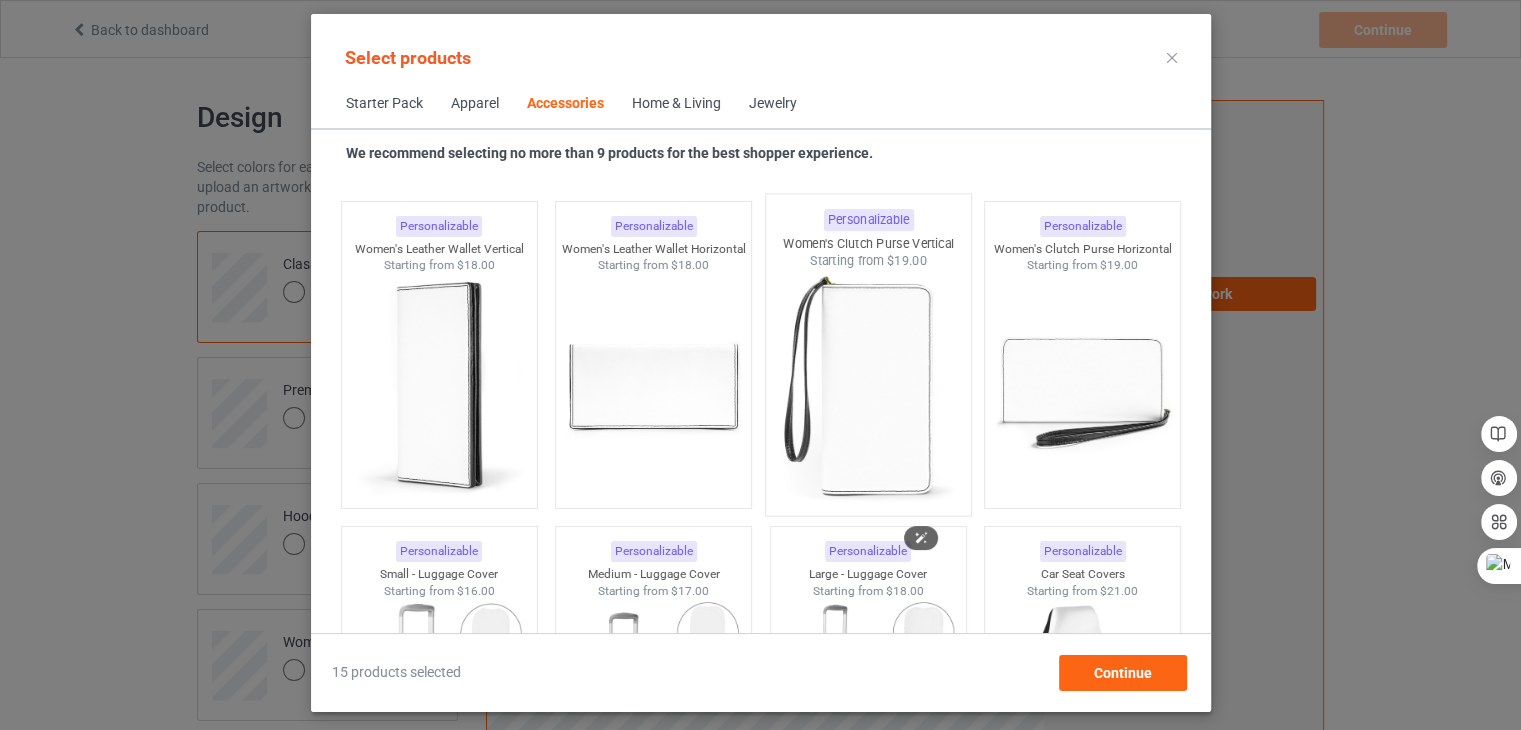 click at bounding box center (868, 387) 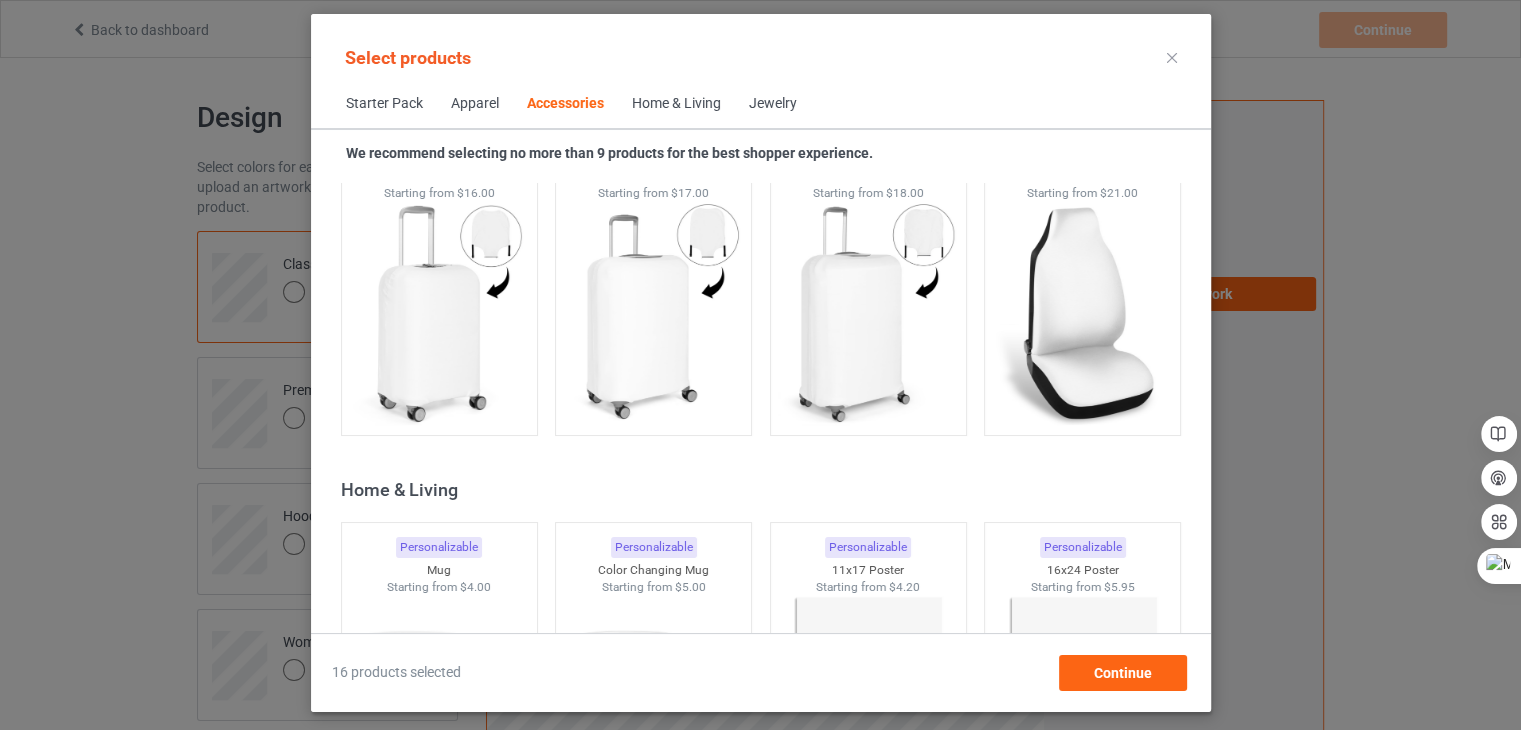 scroll, scrollTop: 8726, scrollLeft: 0, axis: vertical 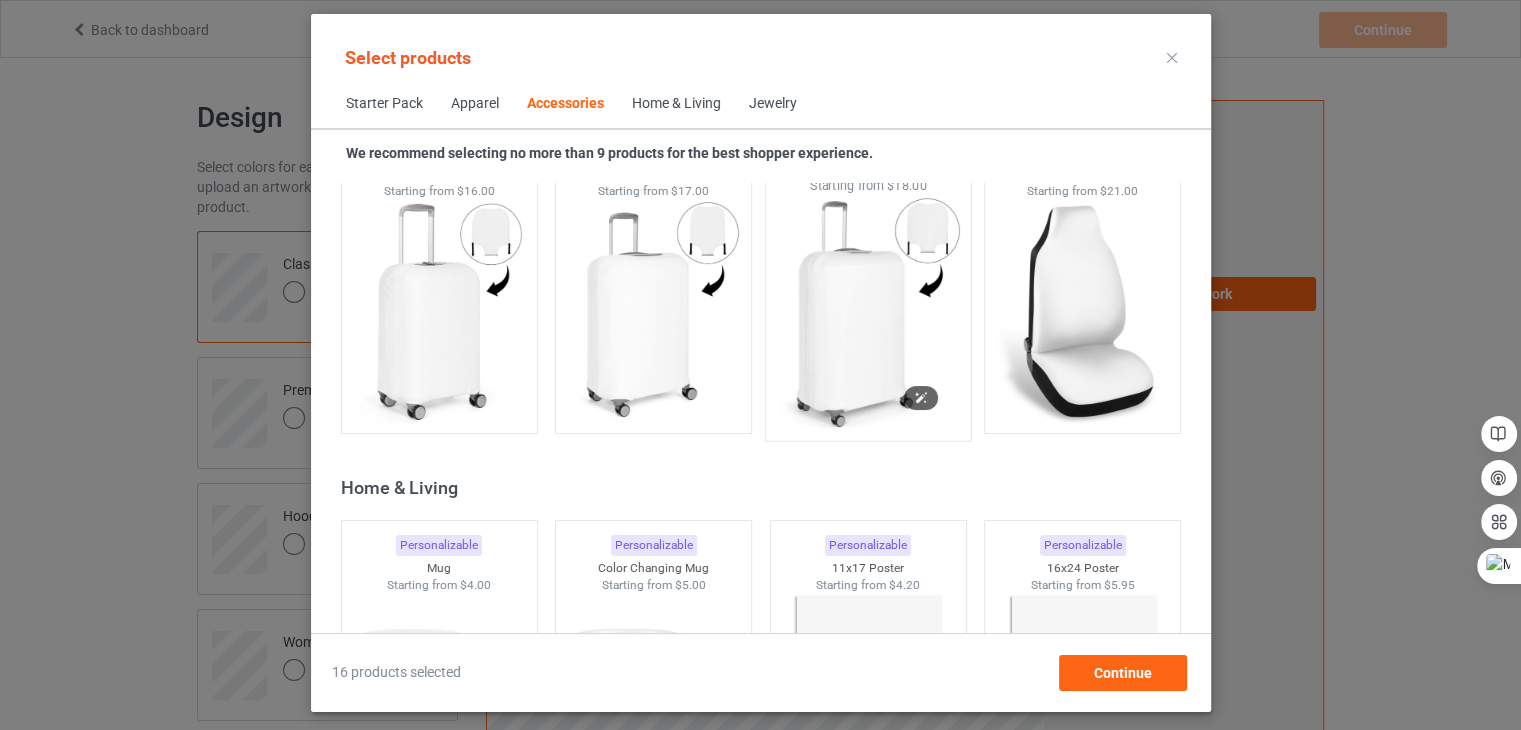 click at bounding box center [868, 312] 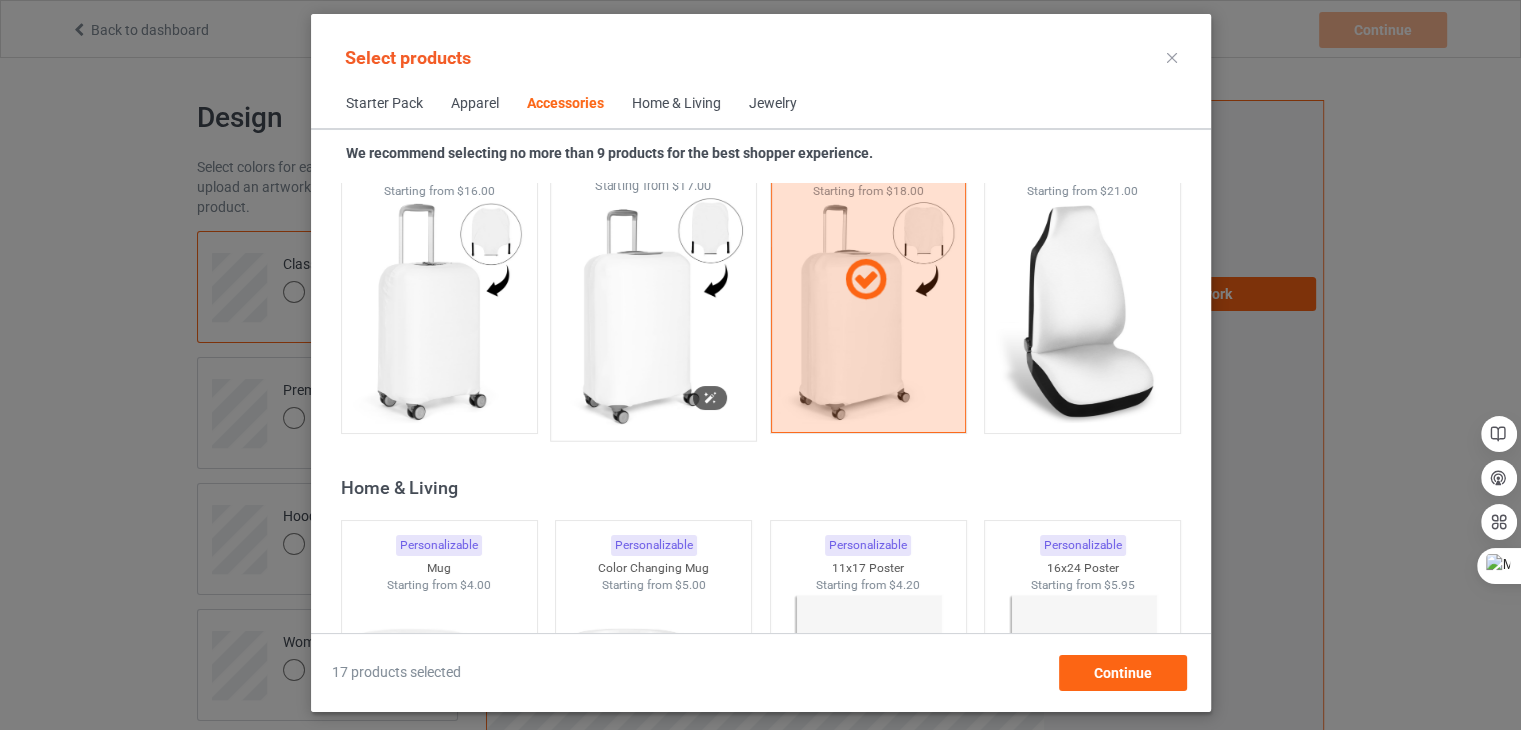 click at bounding box center [653, 312] 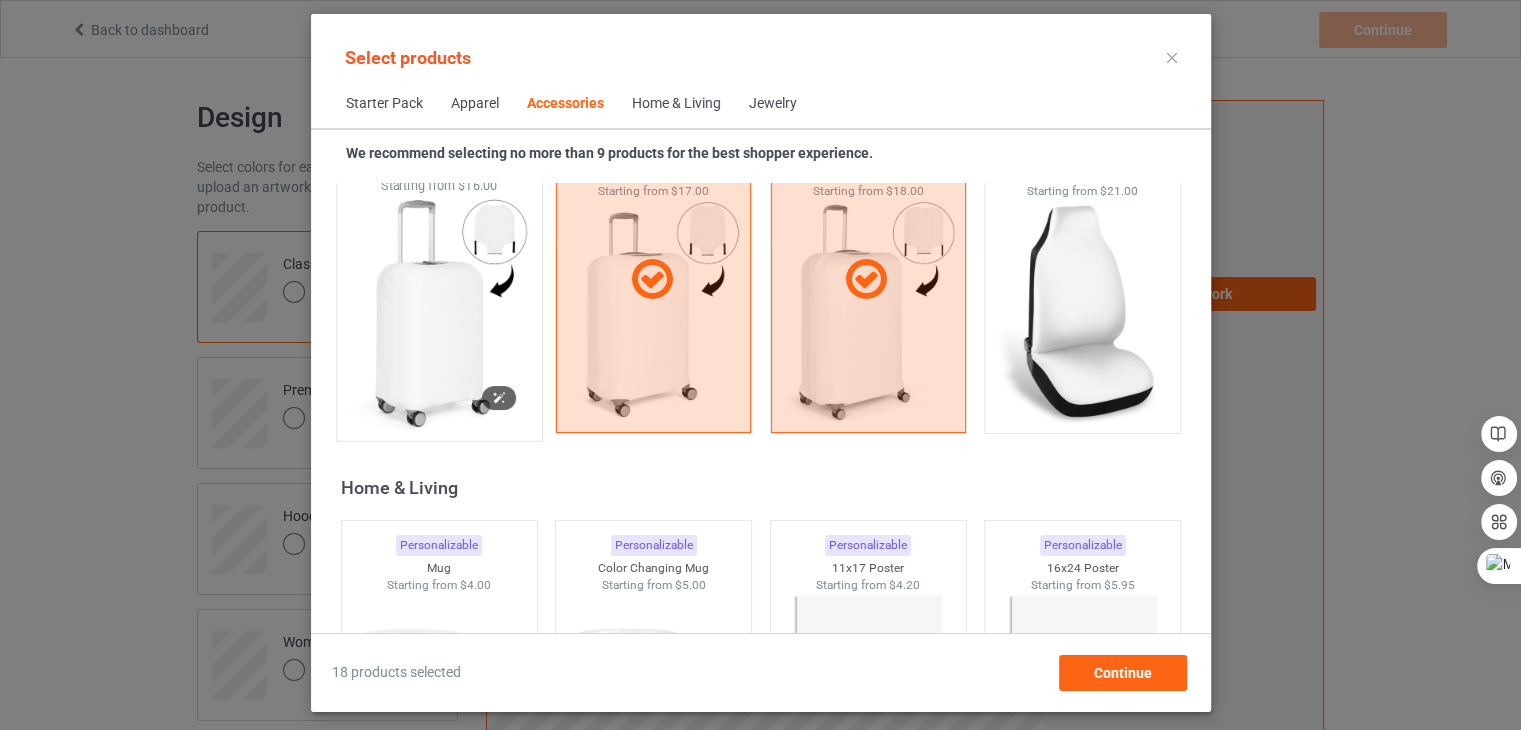 click at bounding box center (439, 312) 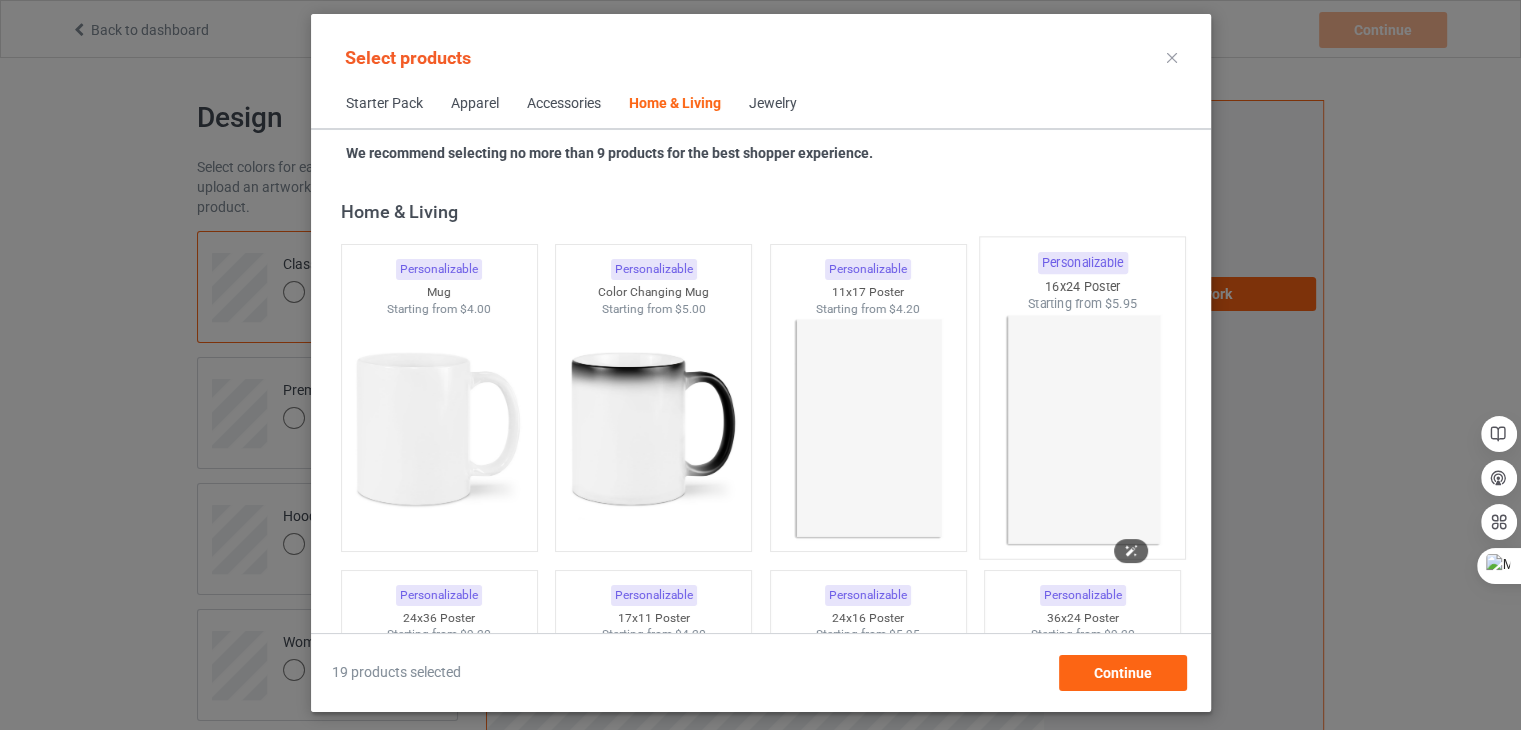 scroll, scrollTop: 9026, scrollLeft: 0, axis: vertical 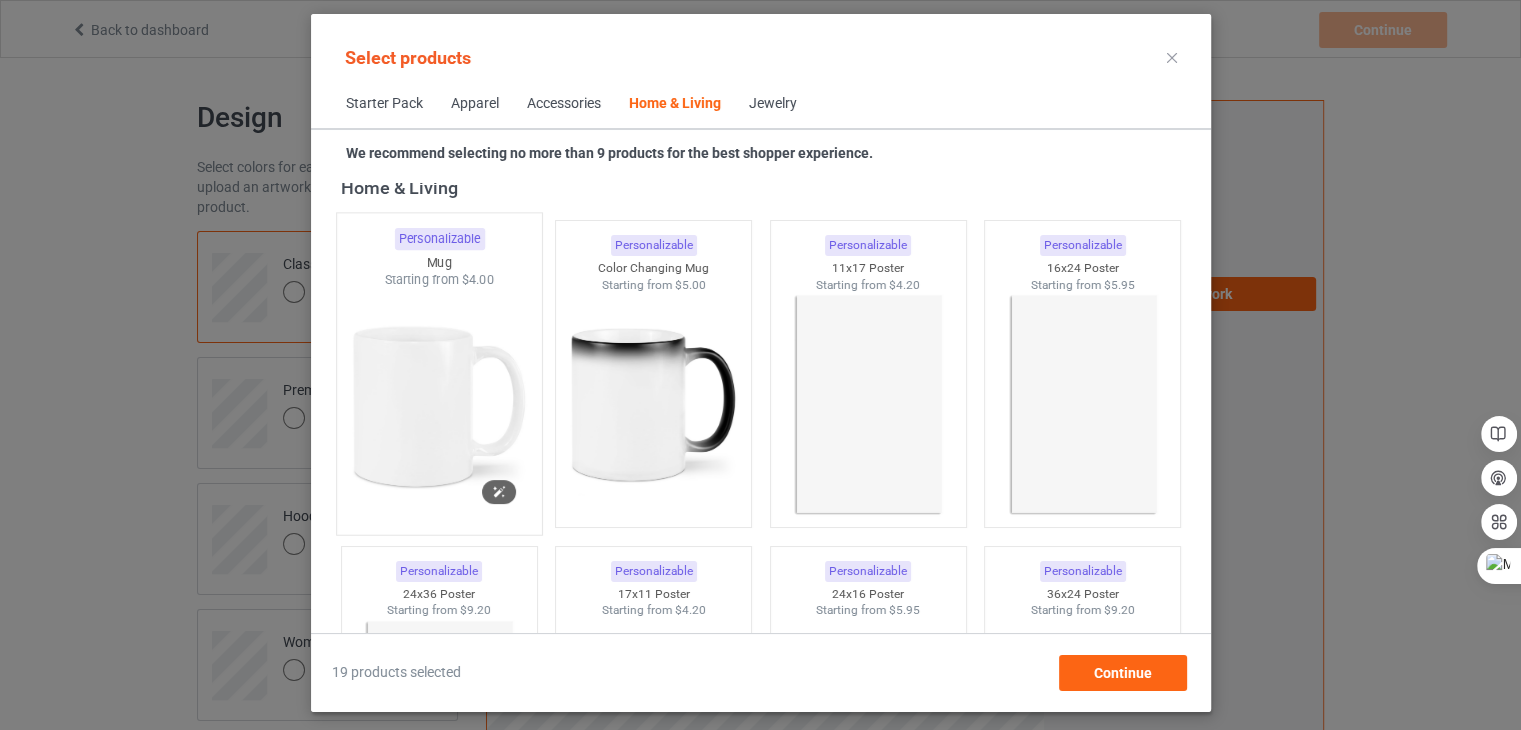 click at bounding box center [439, 406] 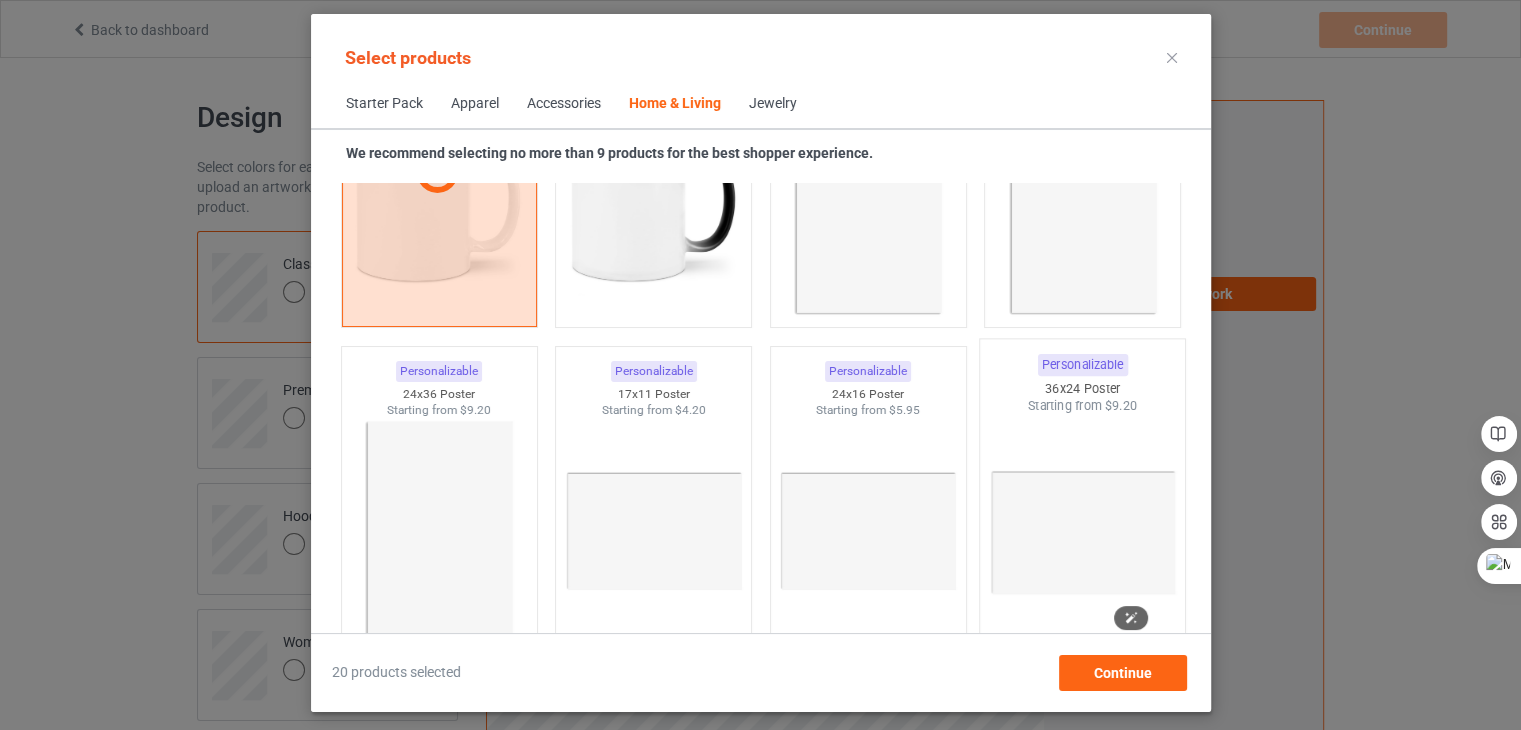 scroll, scrollTop: 9026, scrollLeft: 0, axis: vertical 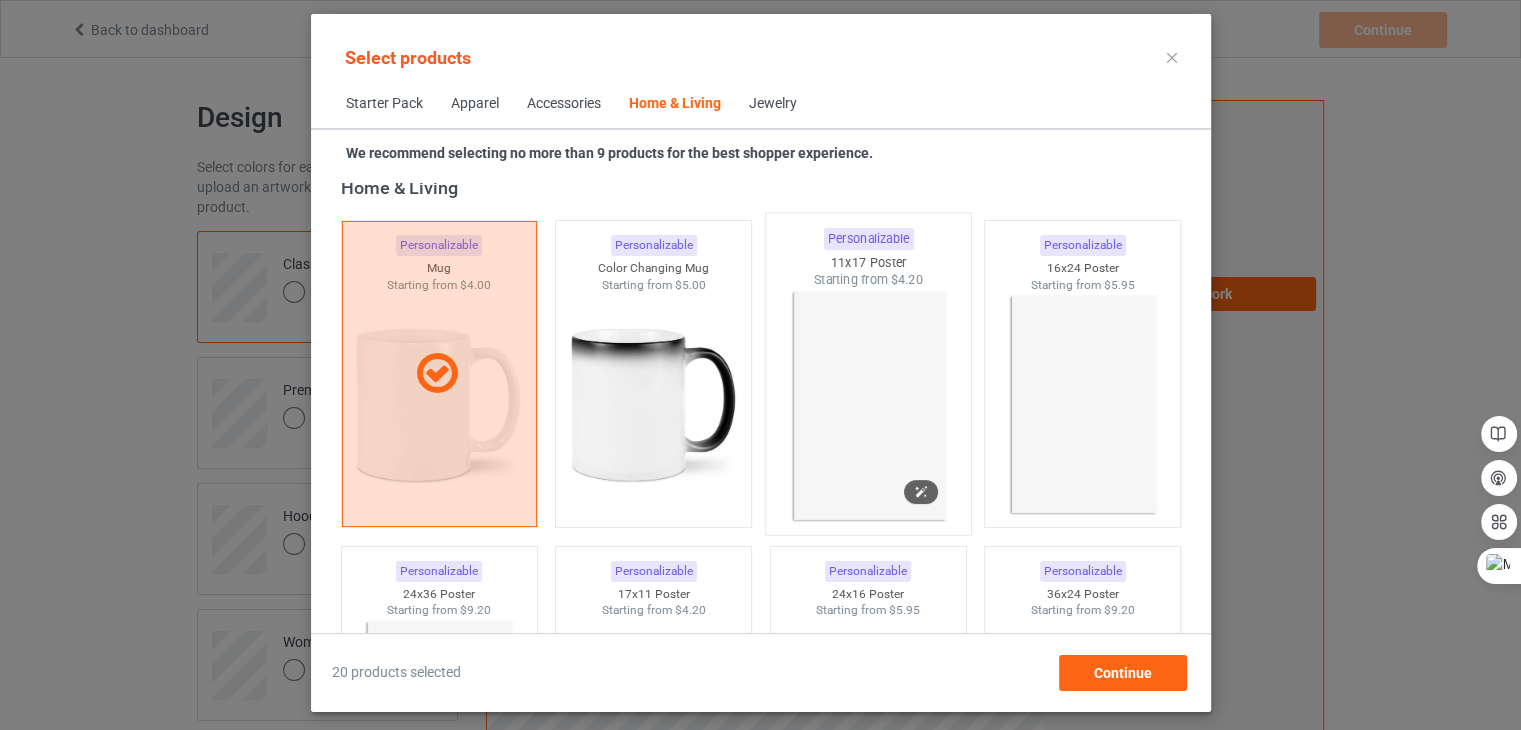 click at bounding box center [868, 406] 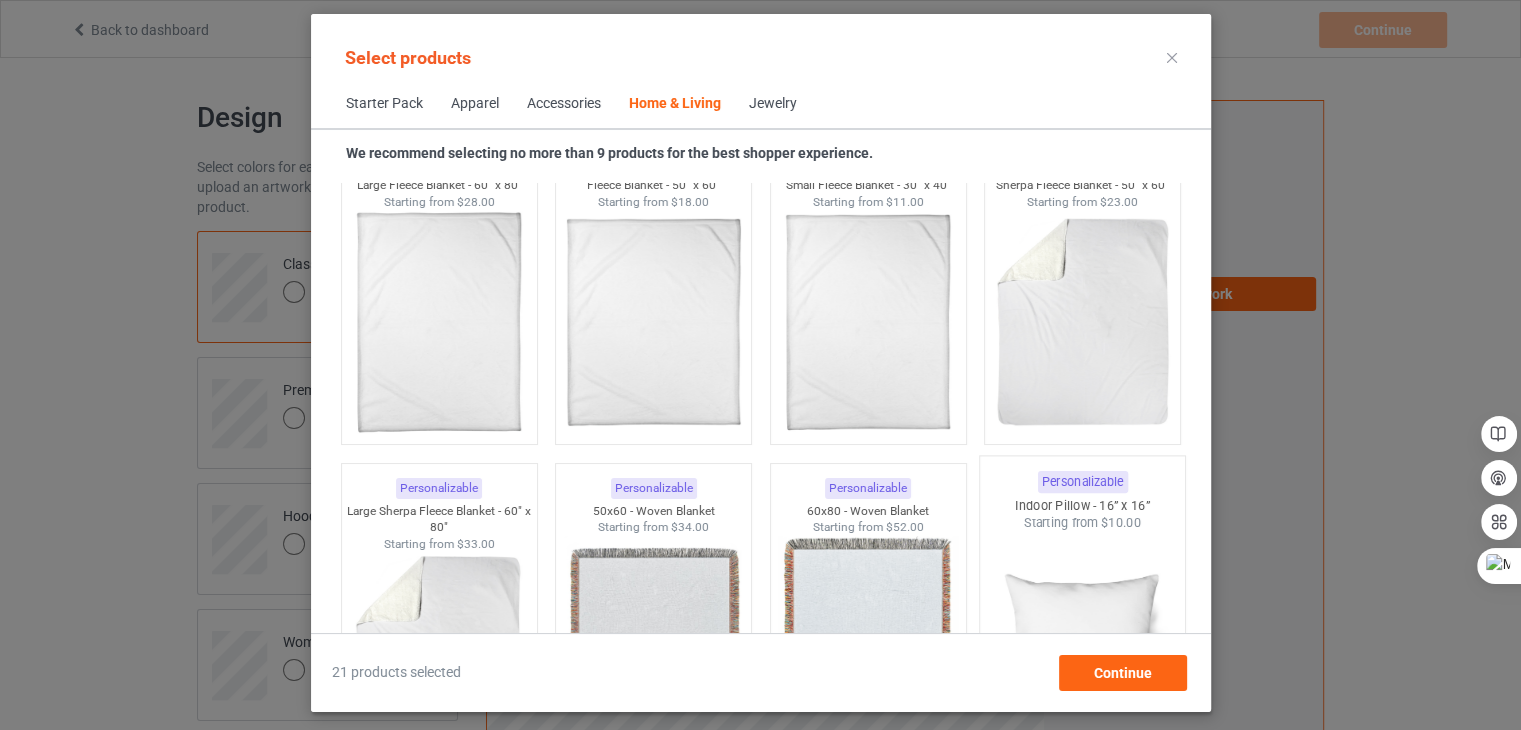 scroll, scrollTop: 9726, scrollLeft: 0, axis: vertical 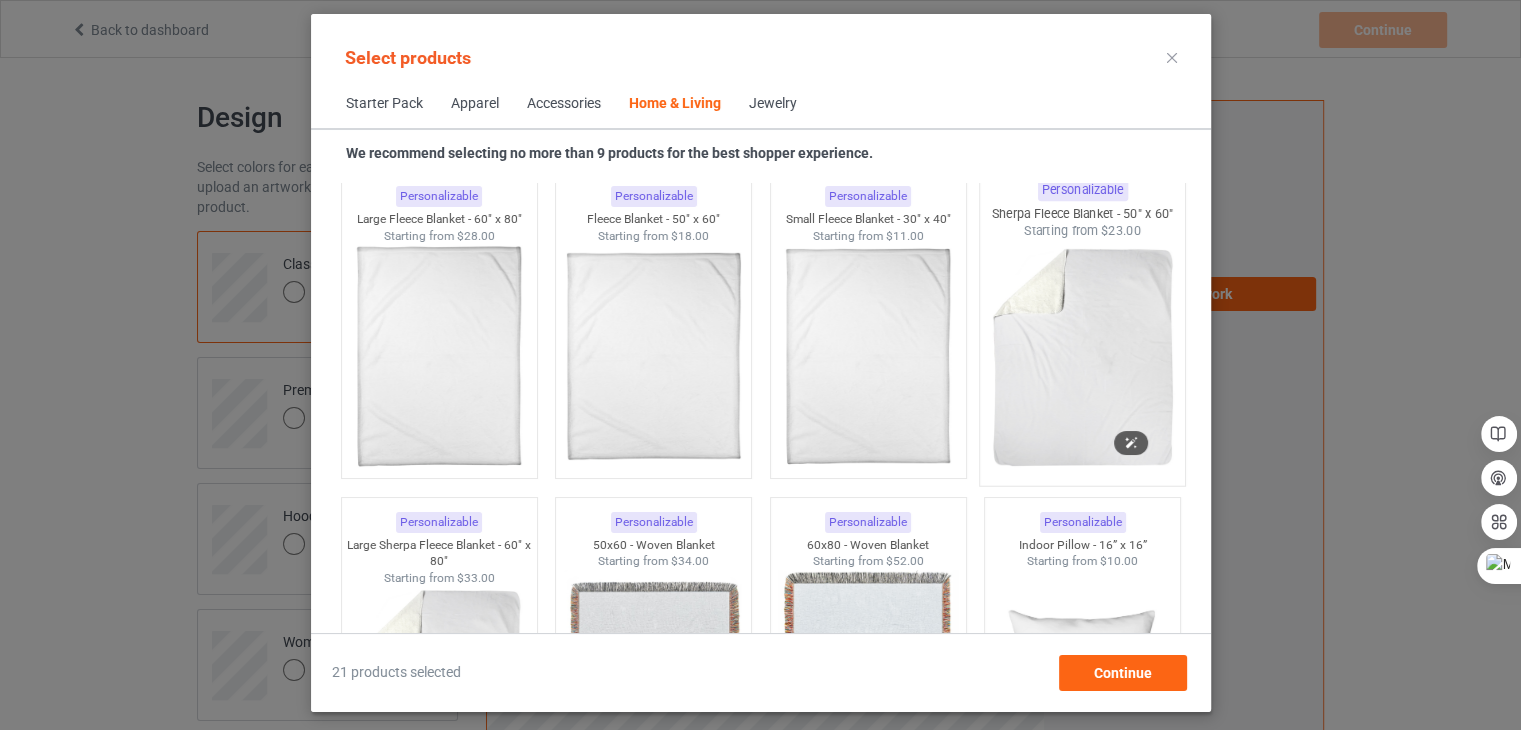 click at bounding box center [1082, 357] 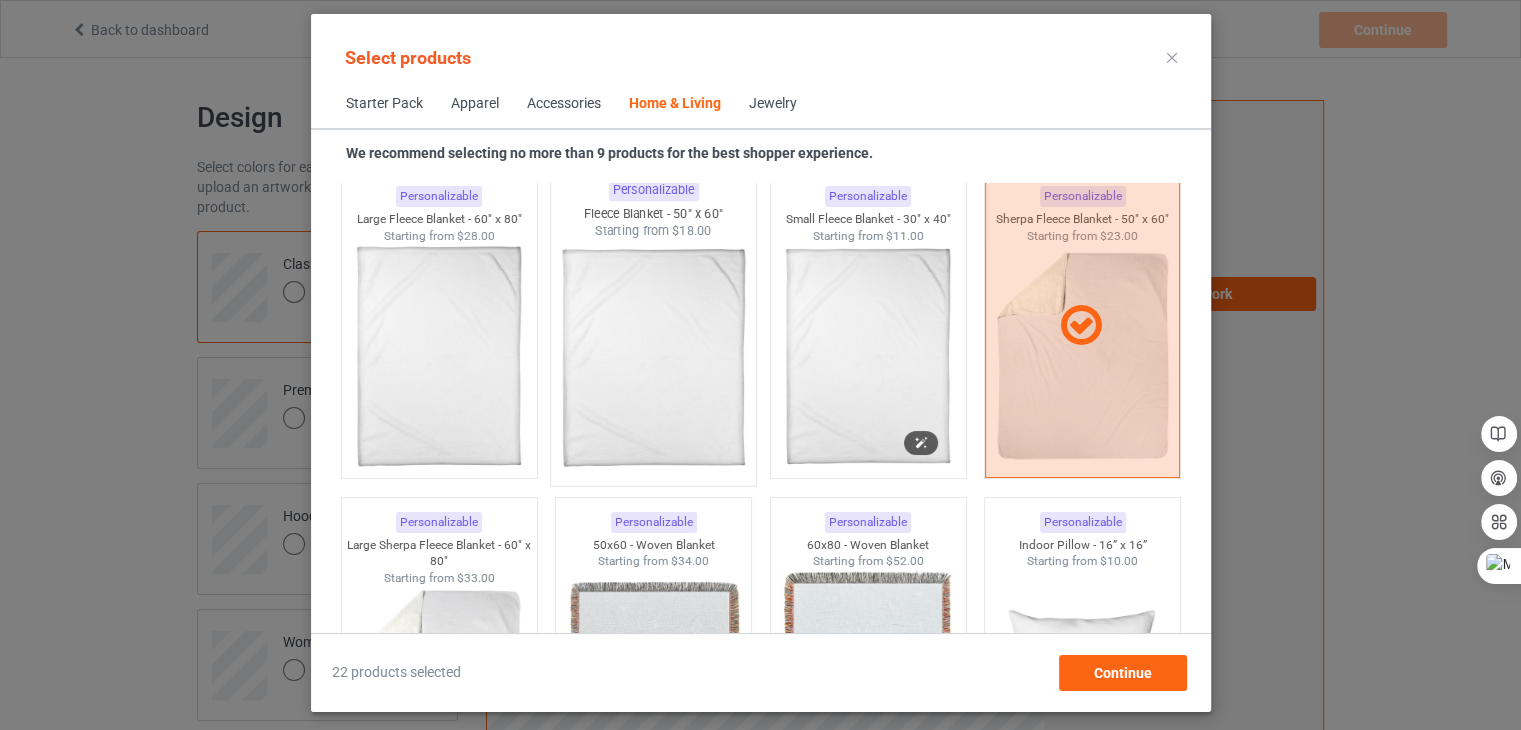 click at bounding box center (867, 356) 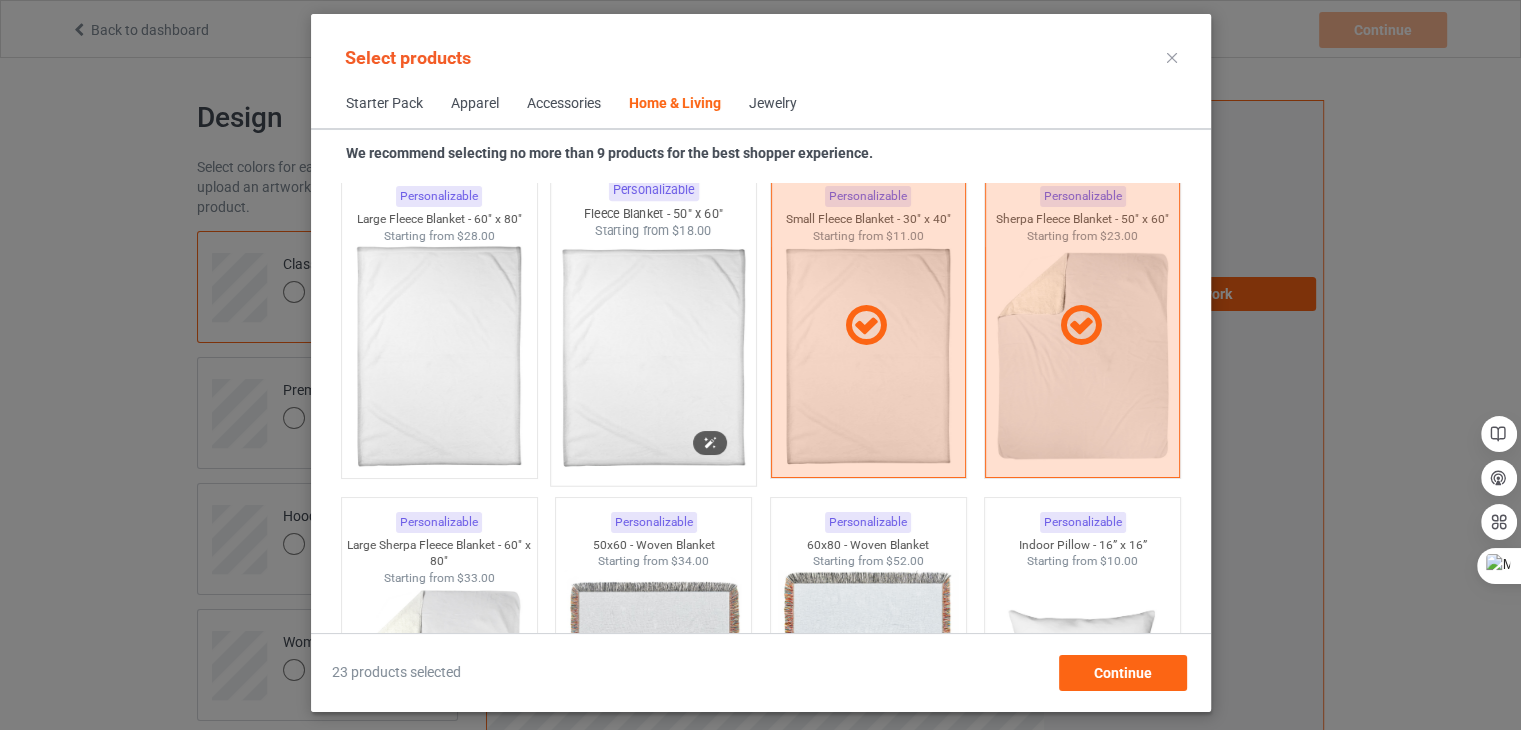 click at bounding box center [653, 357] 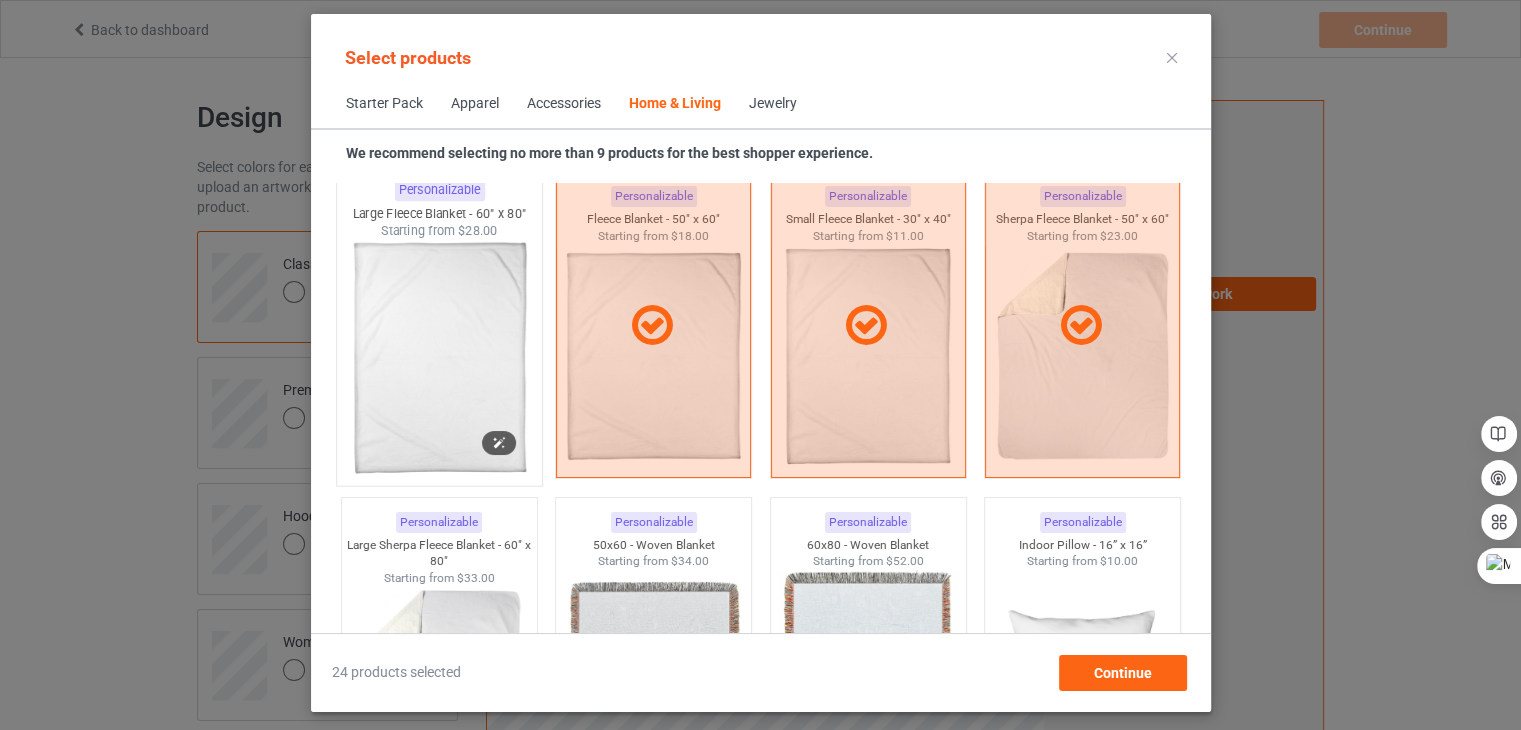 click at bounding box center (439, 357) 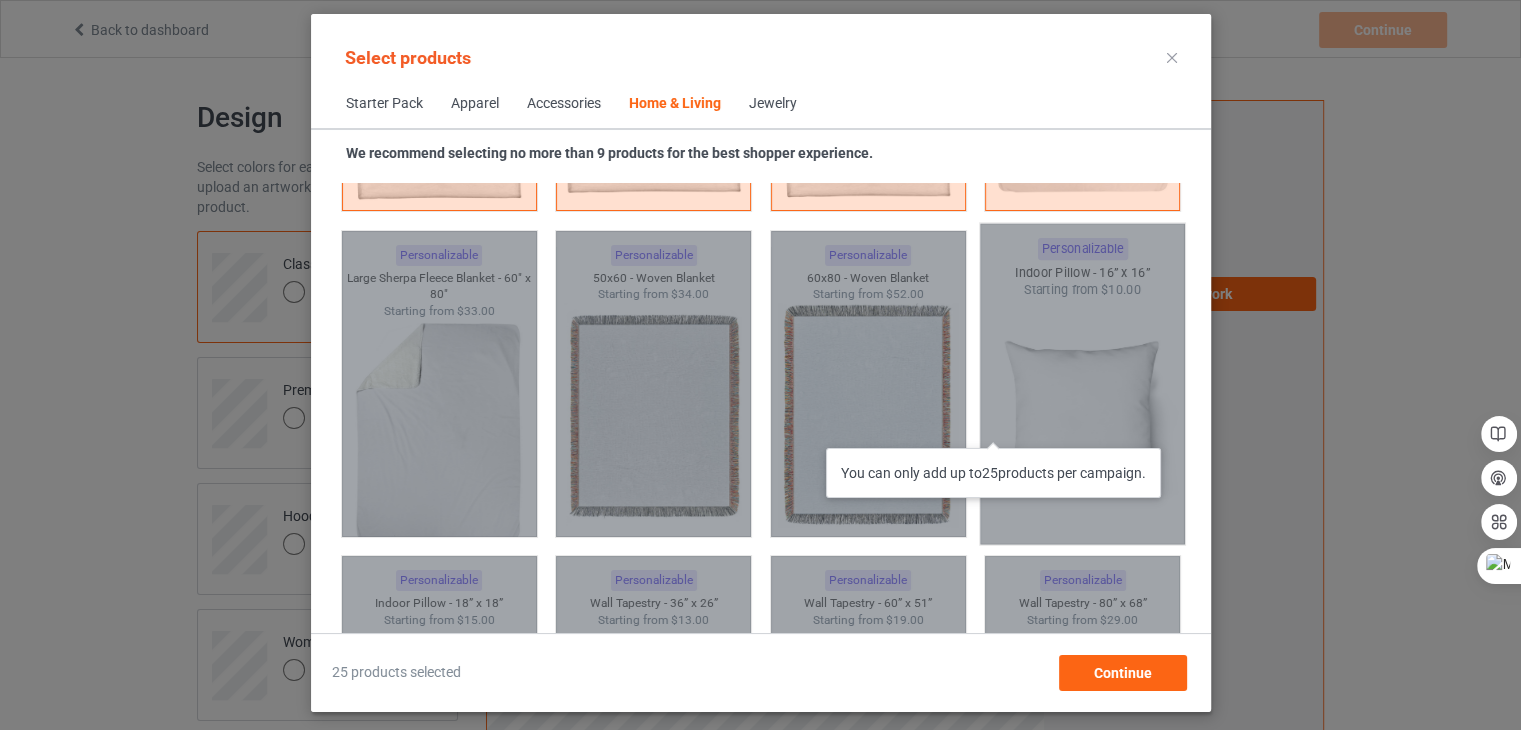 scroll, scrollTop: 9926, scrollLeft: 0, axis: vertical 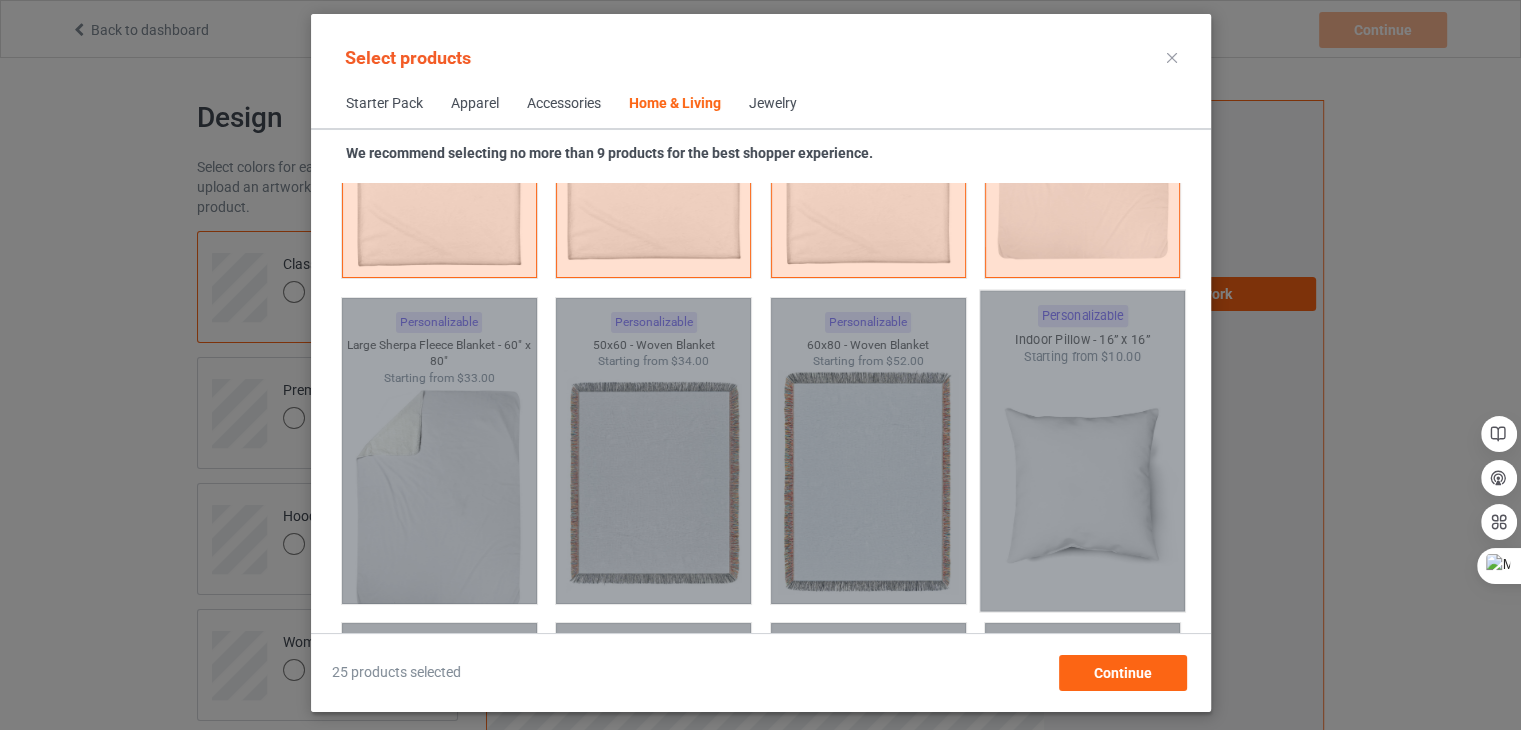 click on "You can only add up to  25  products per campaign." at bounding box center (1082, 450) 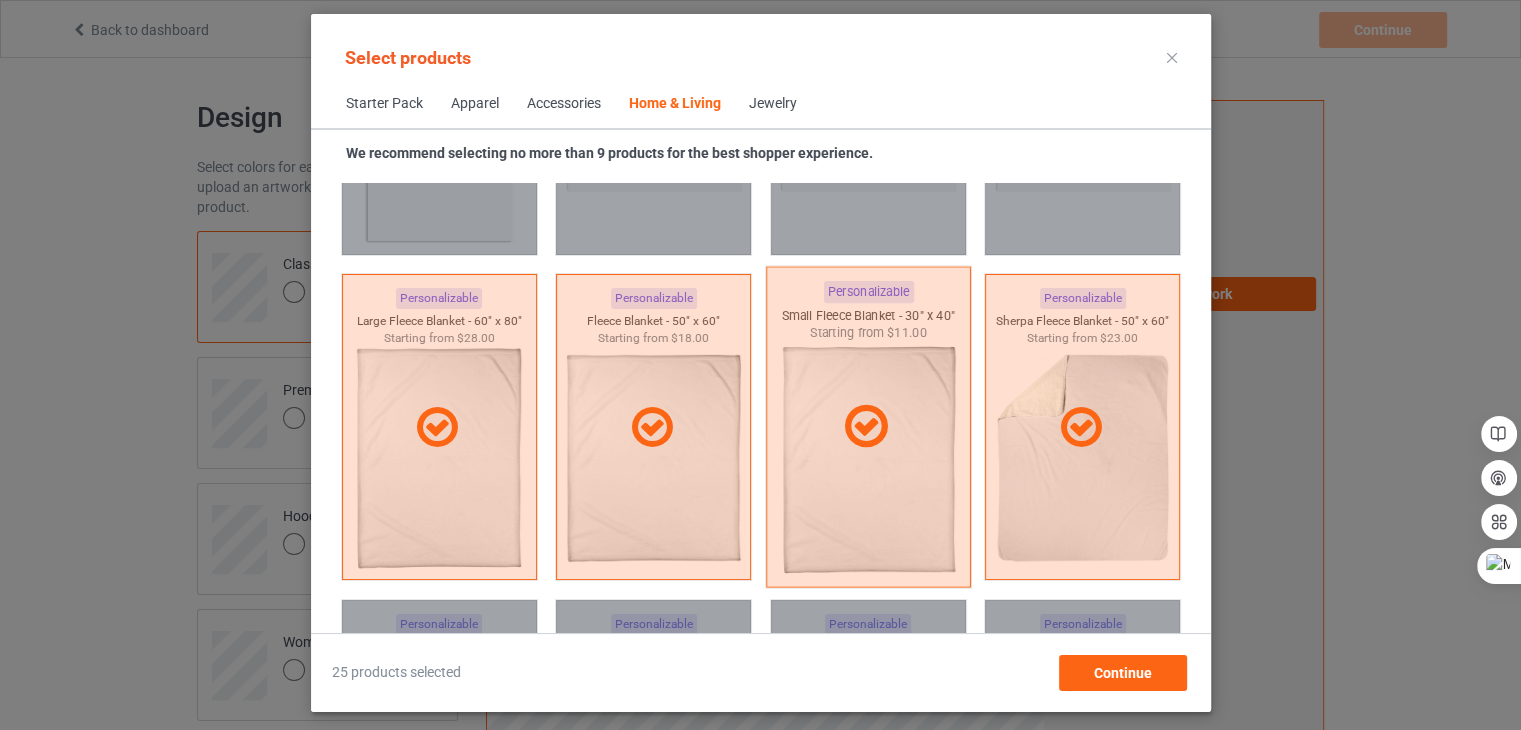 scroll, scrollTop: 9626, scrollLeft: 0, axis: vertical 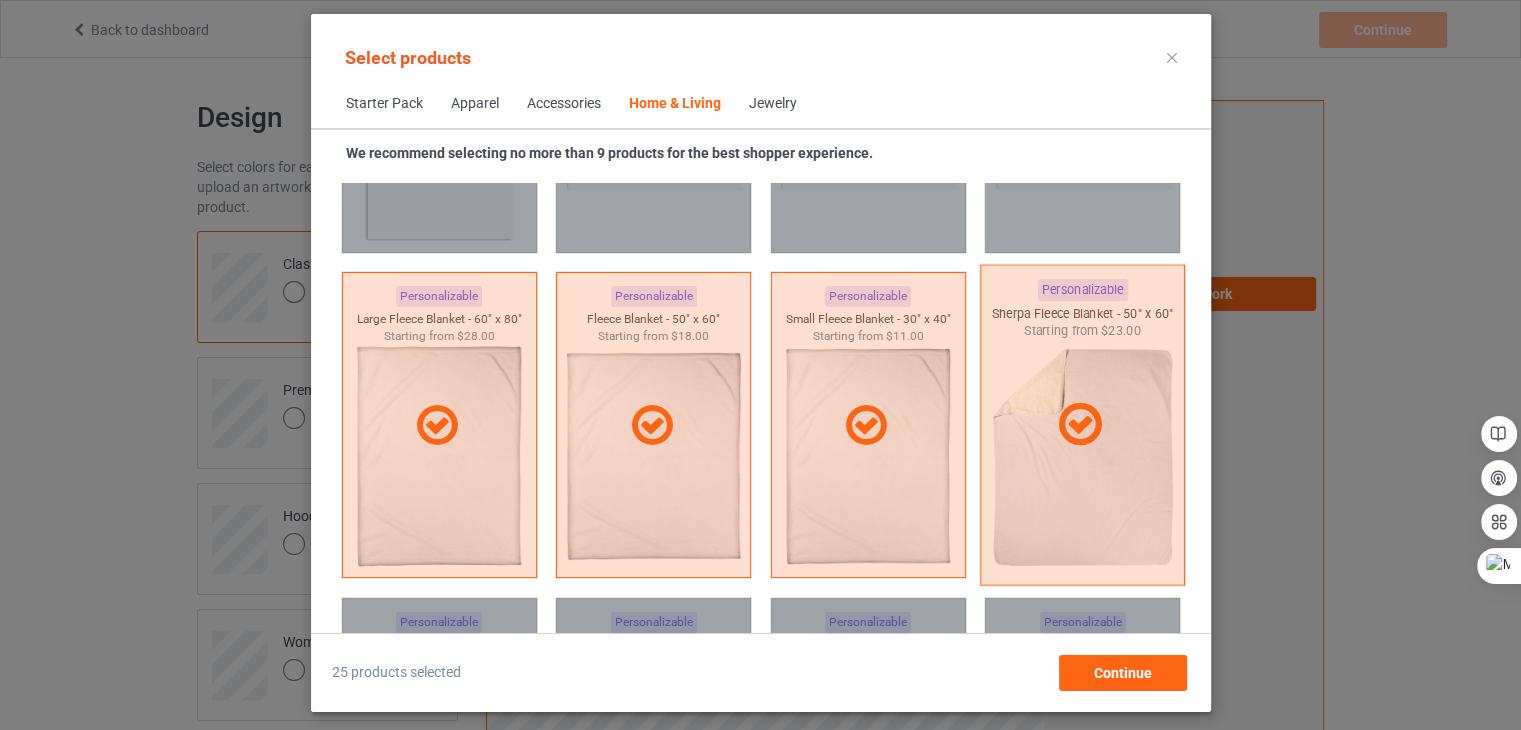 click at bounding box center [1080, 425] 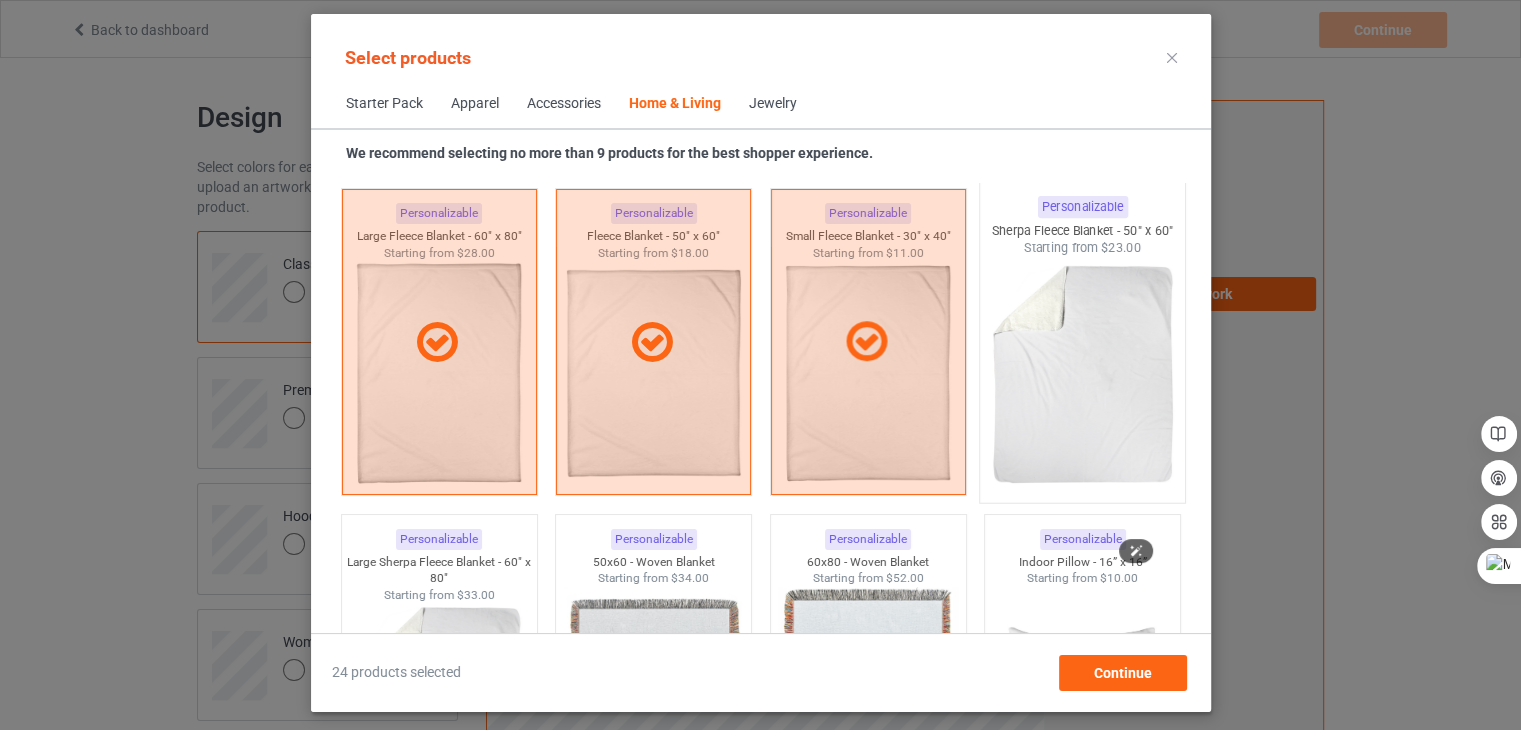 scroll, scrollTop: 9926, scrollLeft: 0, axis: vertical 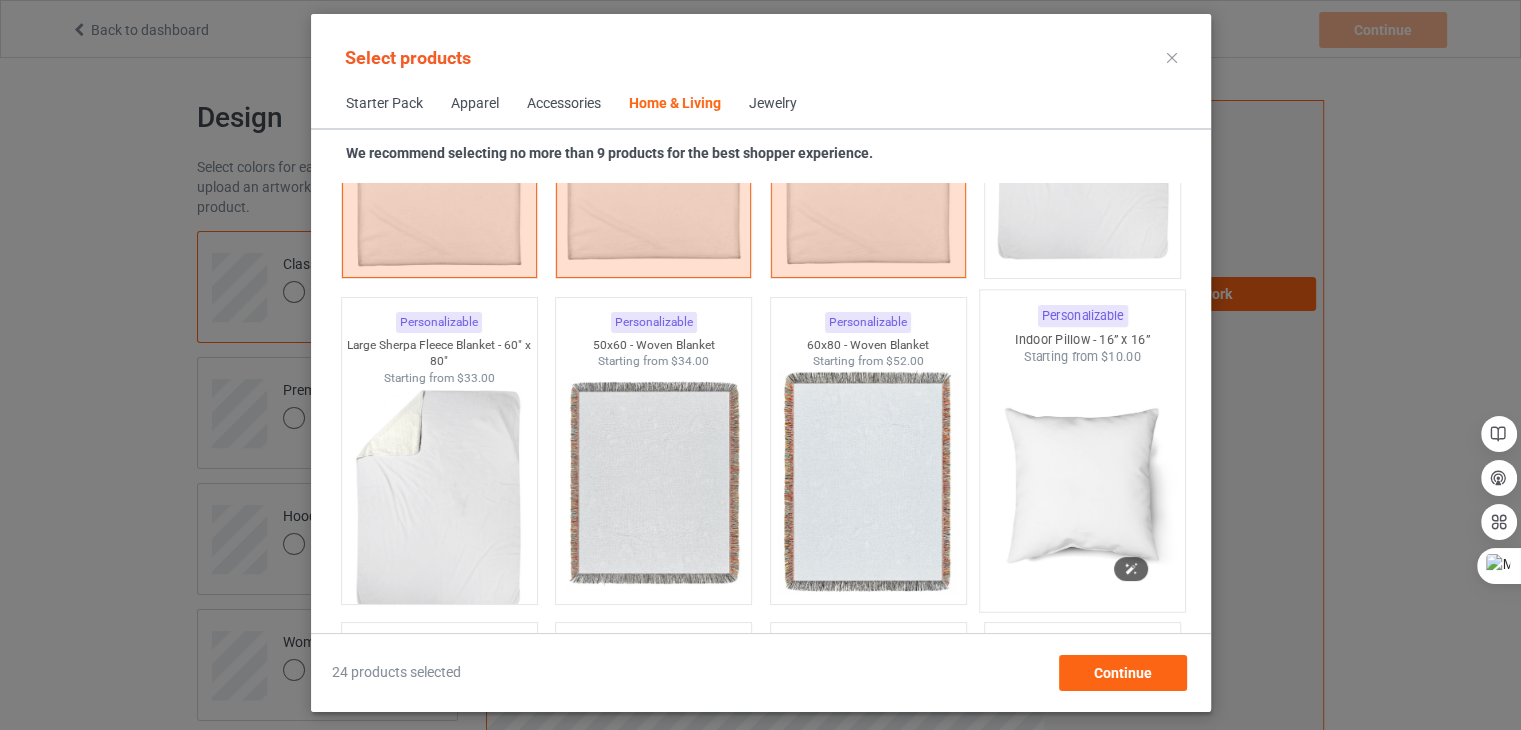 click at bounding box center (1082, 483) 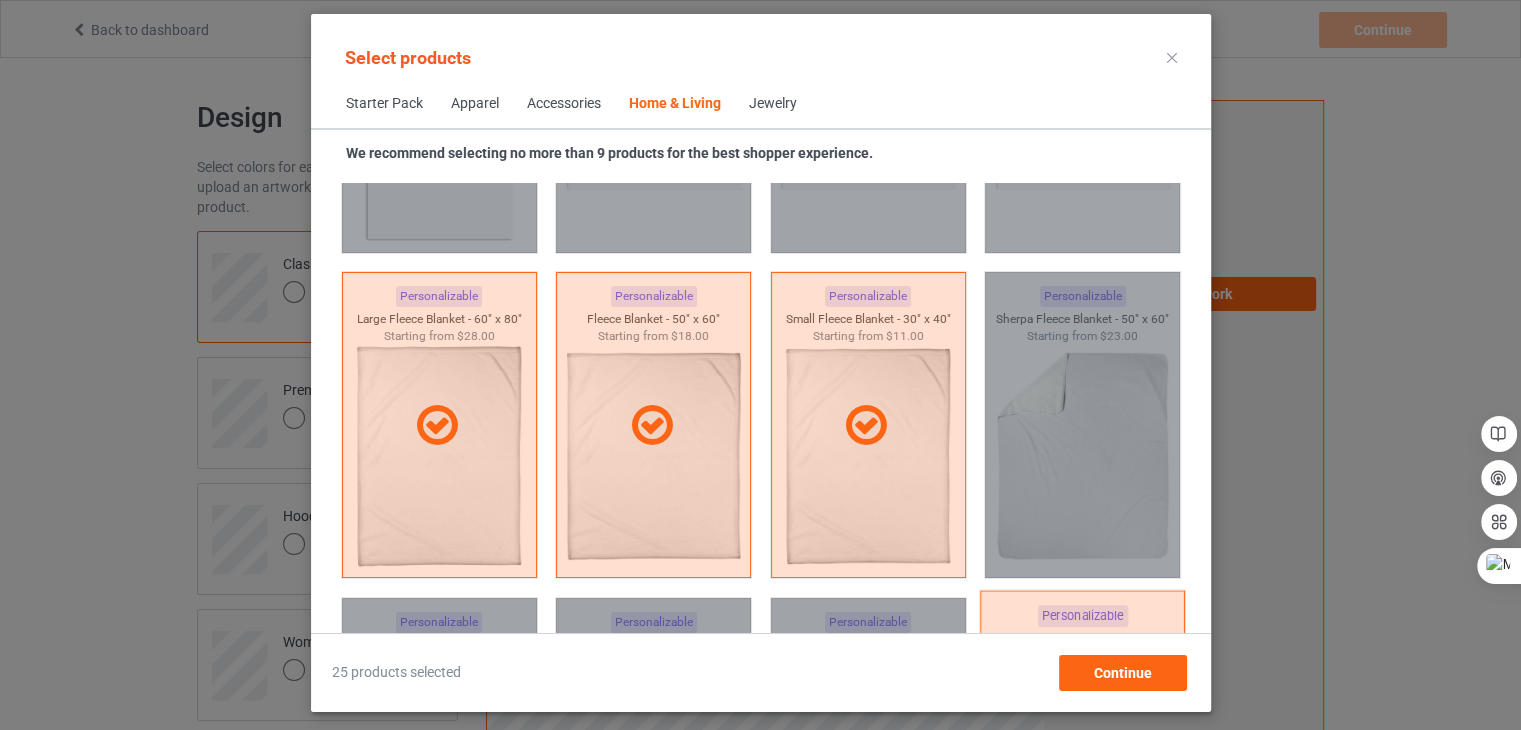 scroll, scrollTop: 9526, scrollLeft: 0, axis: vertical 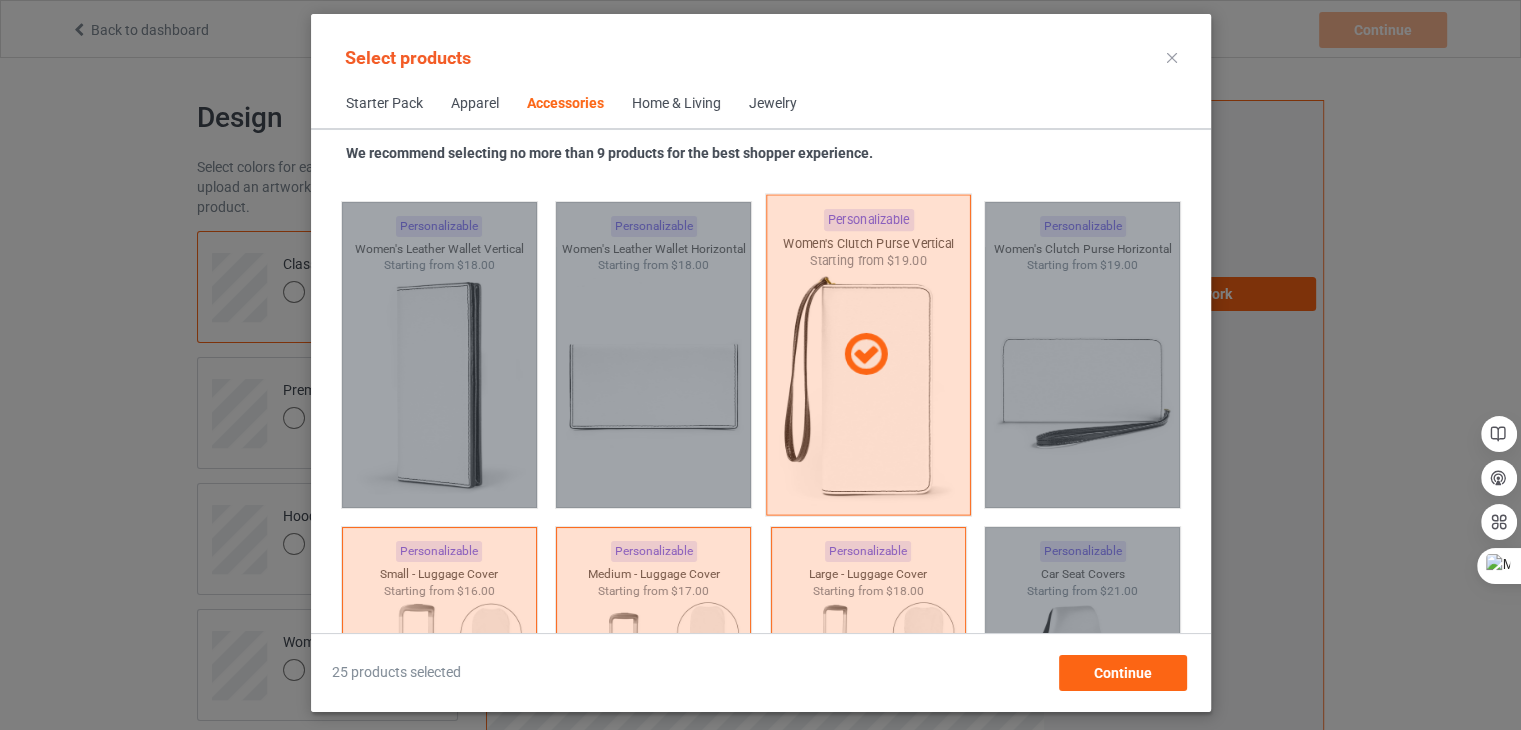 click at bounding box center (865, 355) 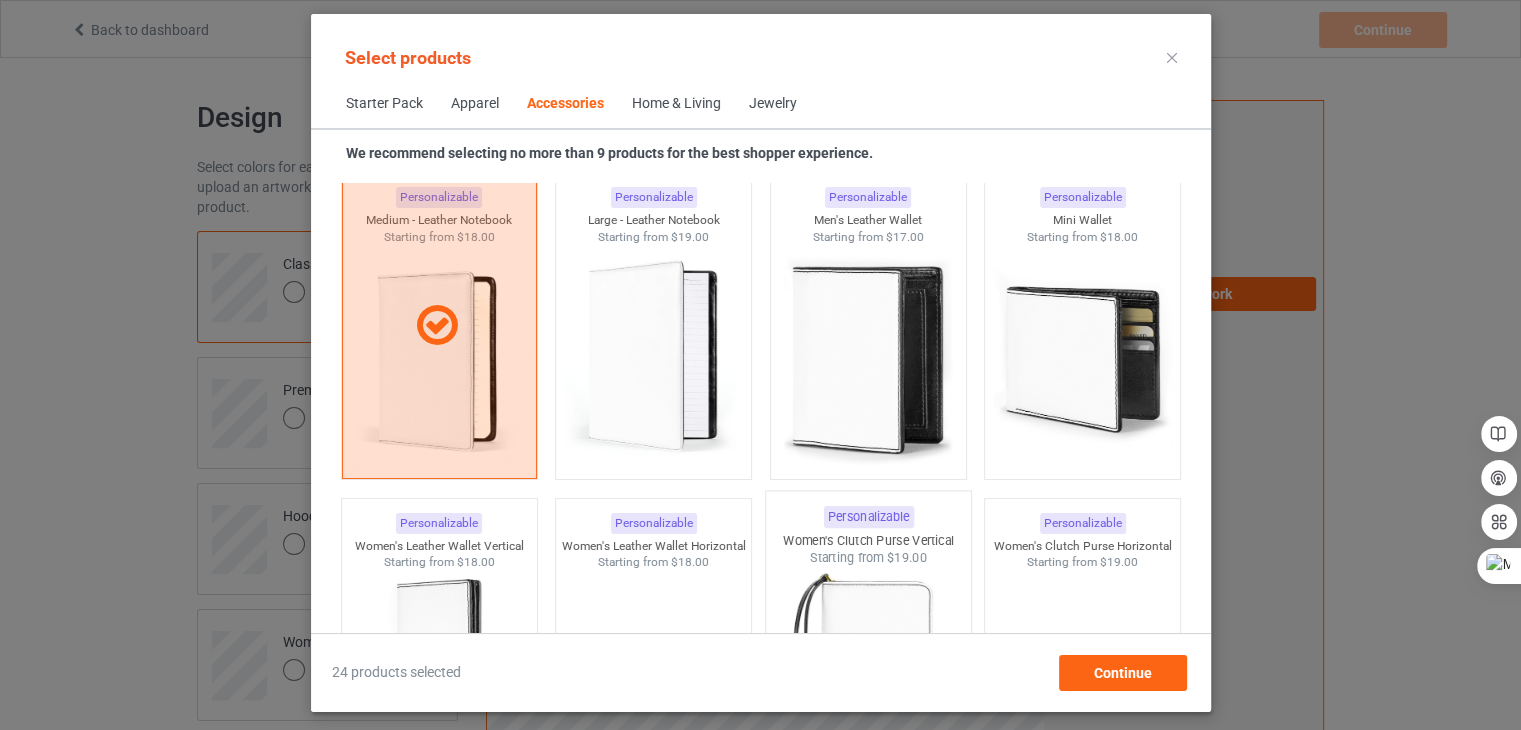 scroll, scrollTop: 8026, scrollLeft: 0, axis: vertical 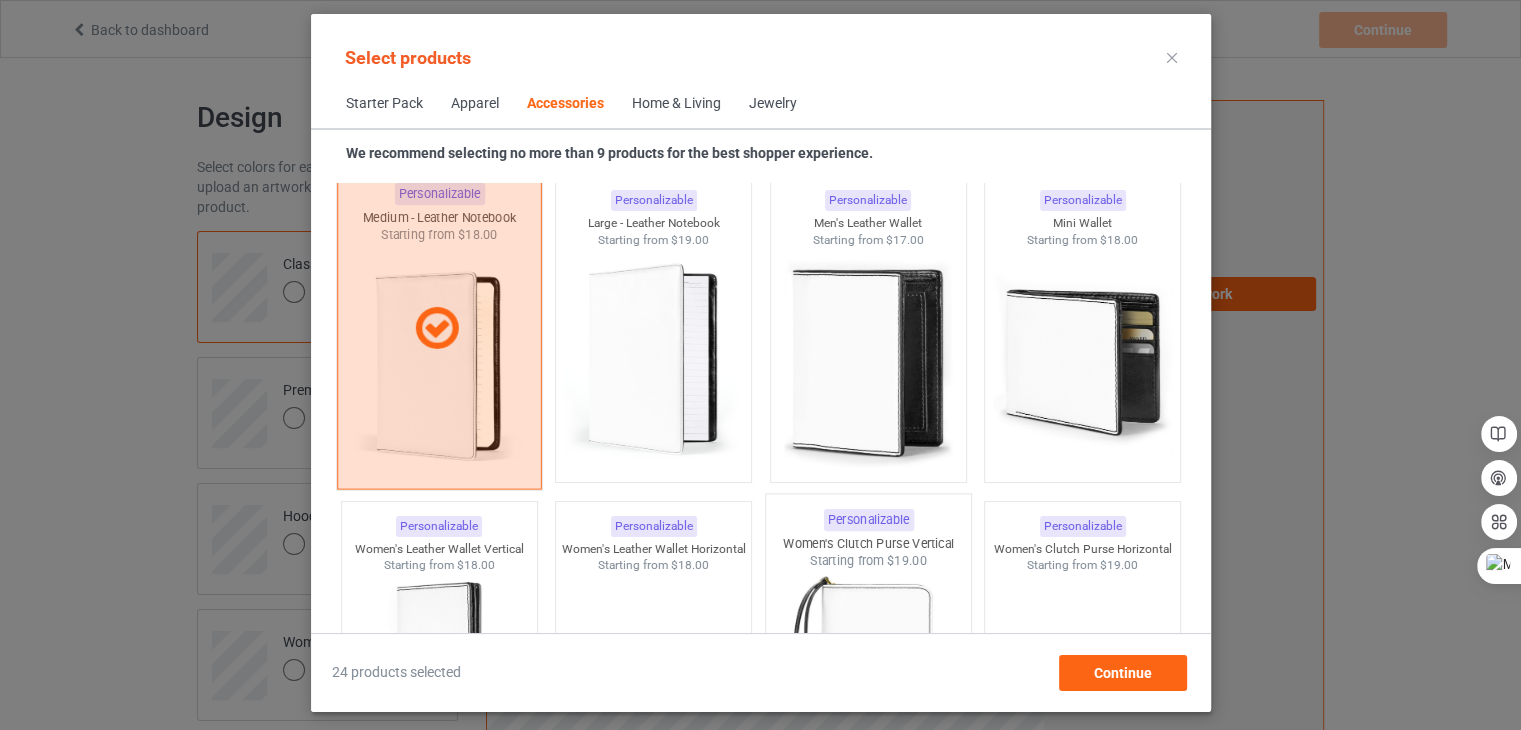 click at bounding box center [436, 329] 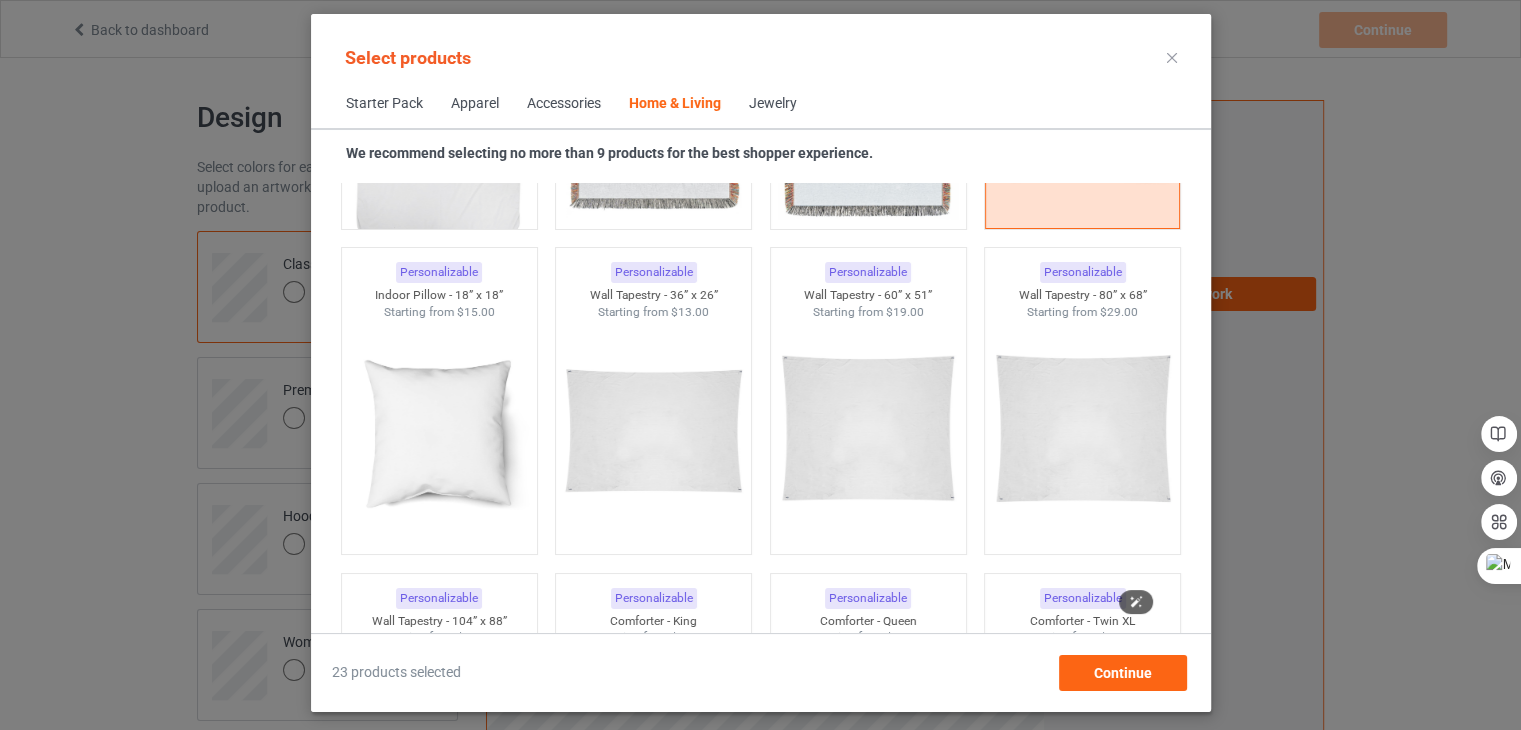 scroll, scrollTop: 10326, scrollLeft: 0, axis: vertical 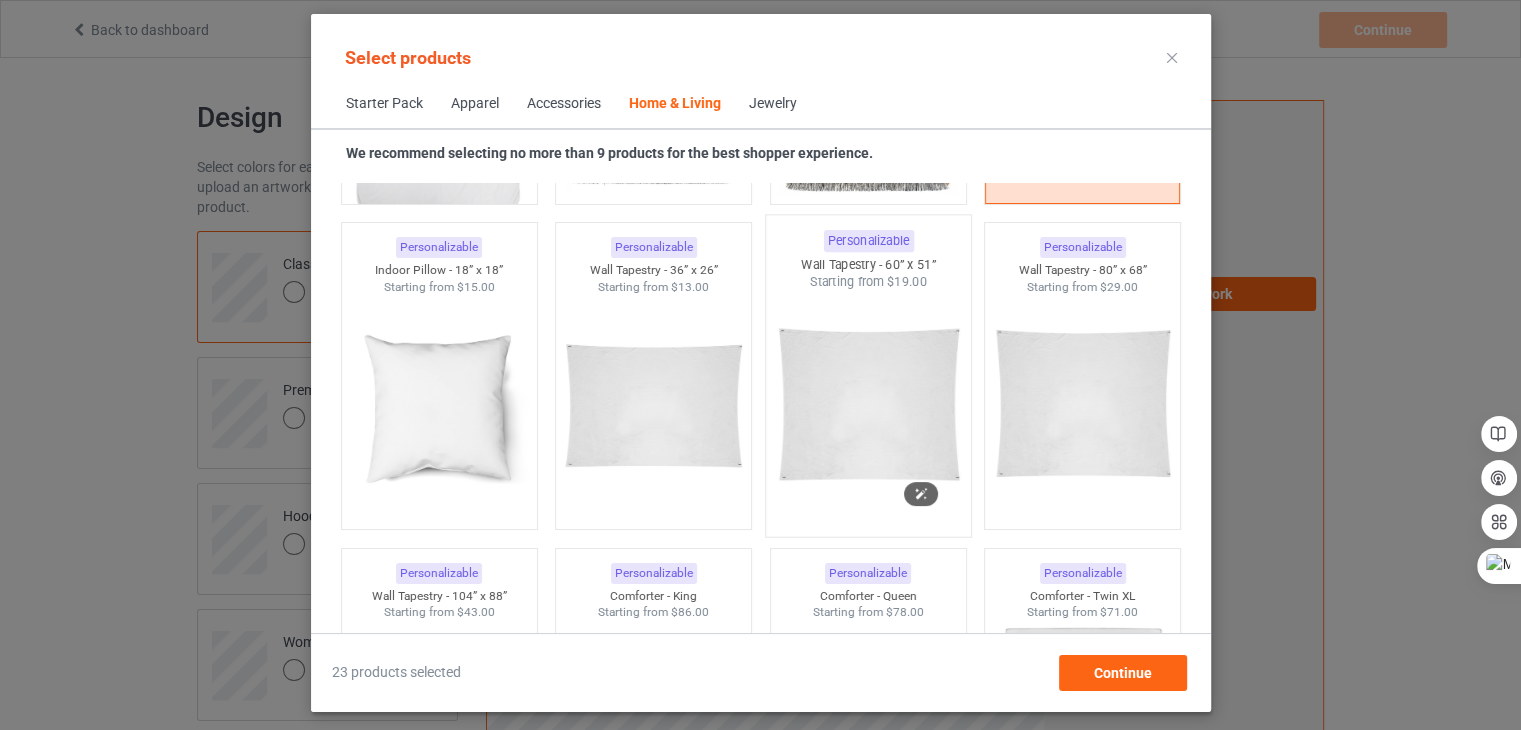 click at bounding box center [868, 408] 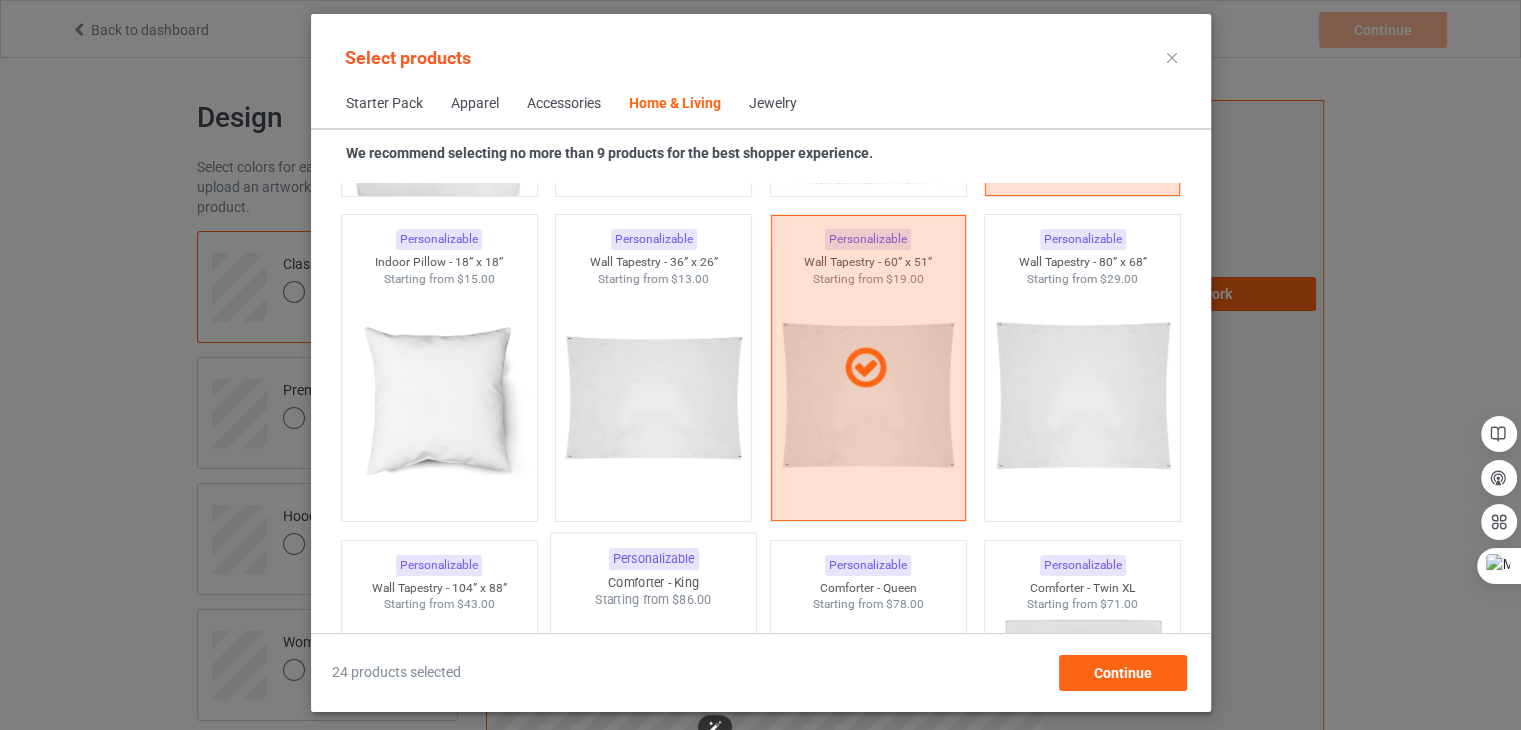 scroll, scrollTop: 10326, scrollLeft: 0, axis: vertical 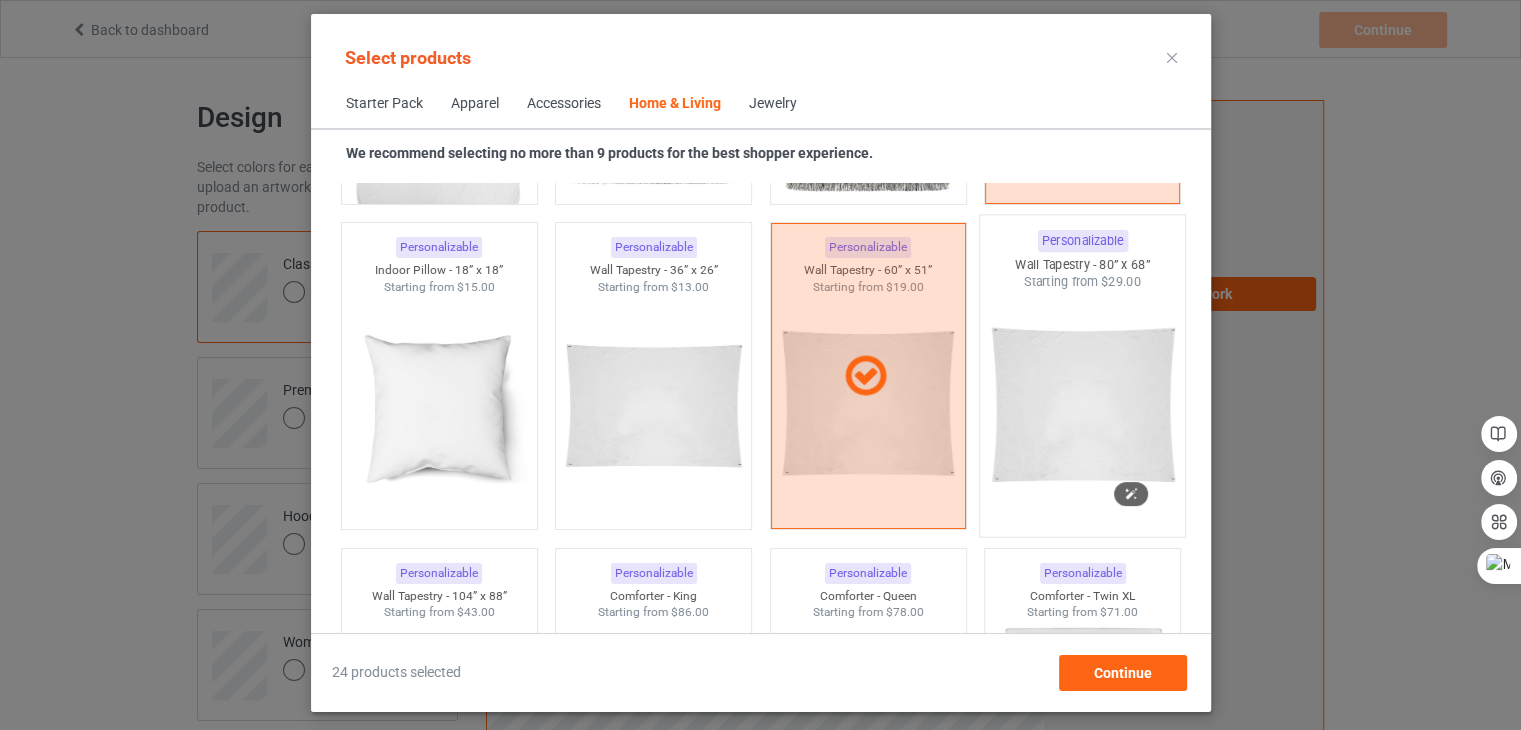 click at bounding box center (1082, 408) 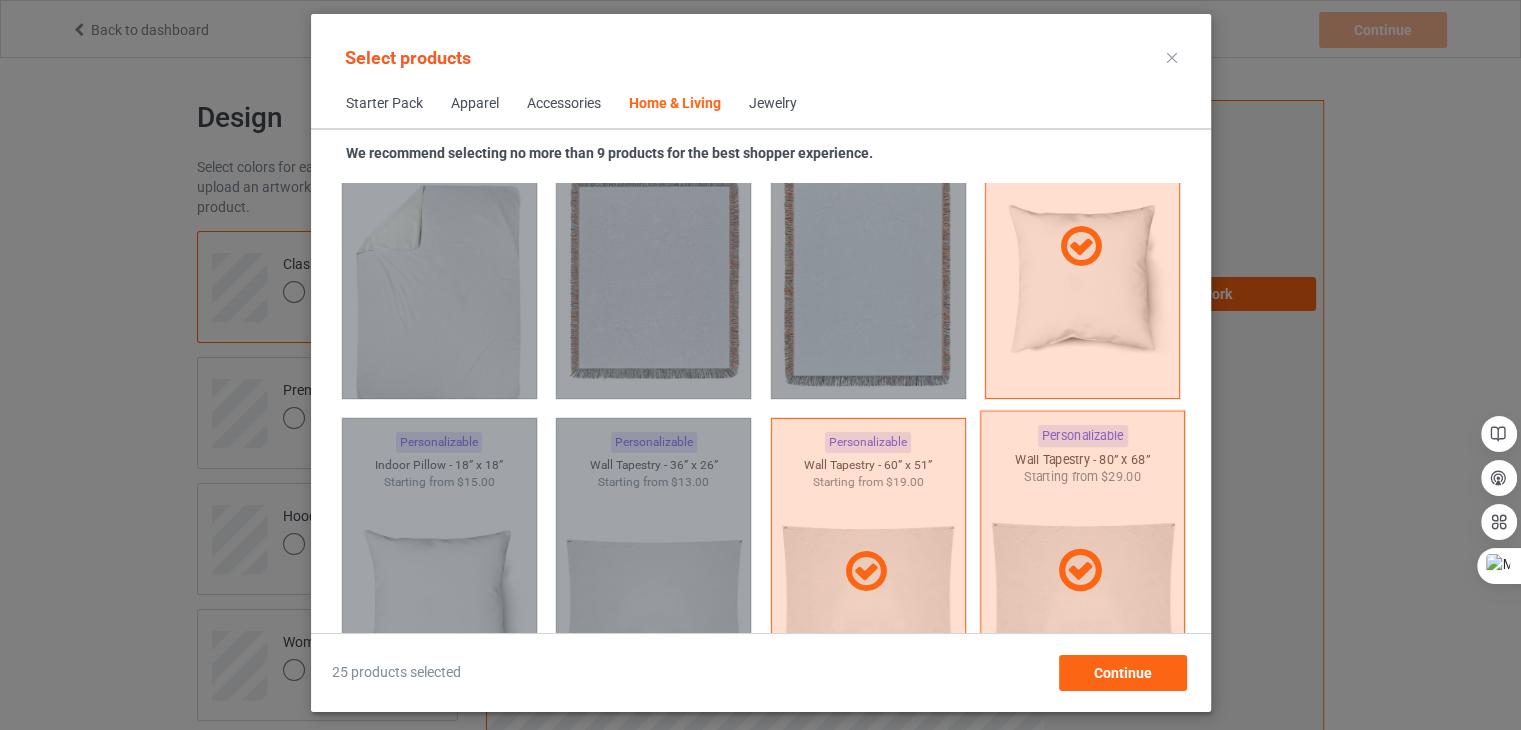 scroll, scrollTop: 10126, scrollLeft: 0, axis: vertical 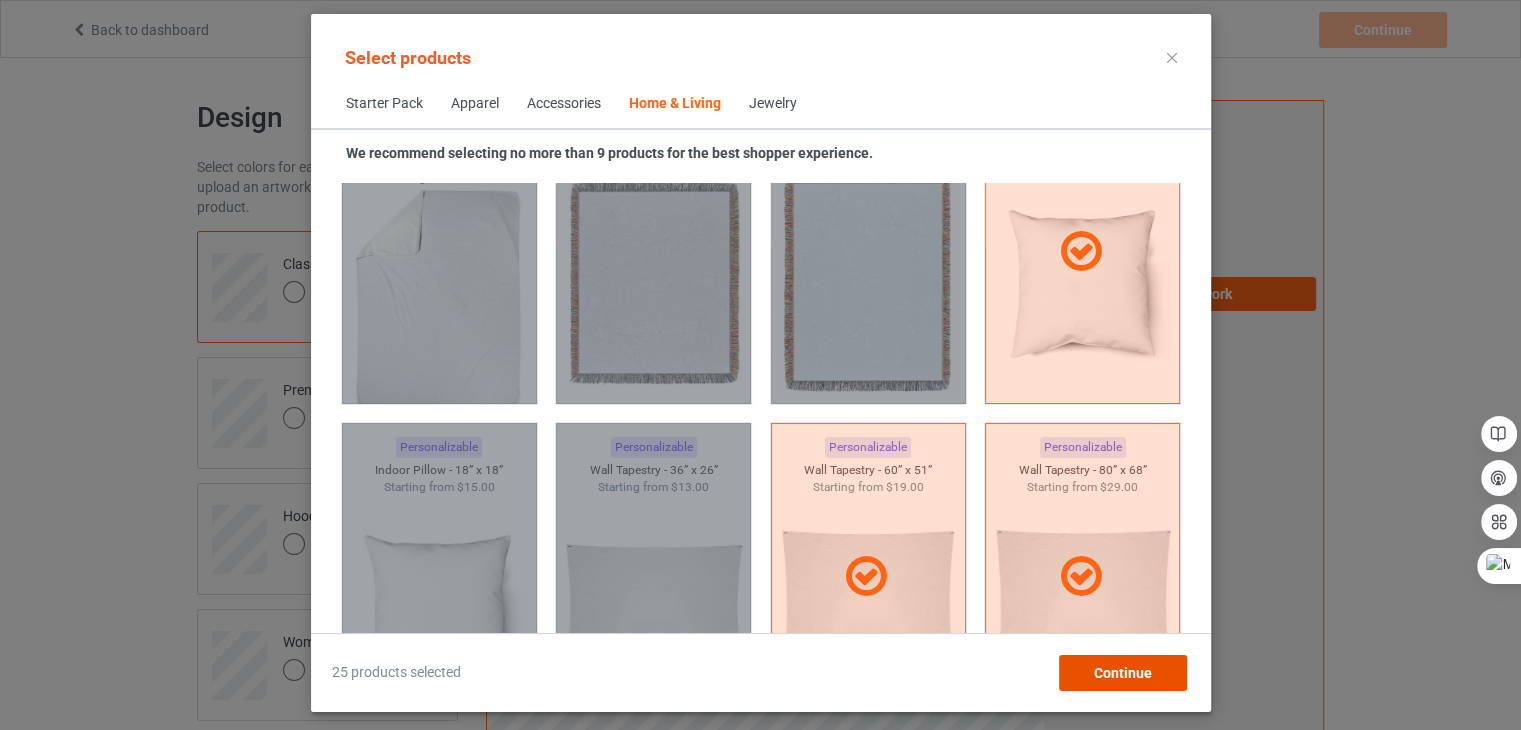 click on "Continue" at bounding box center [1122, 673] 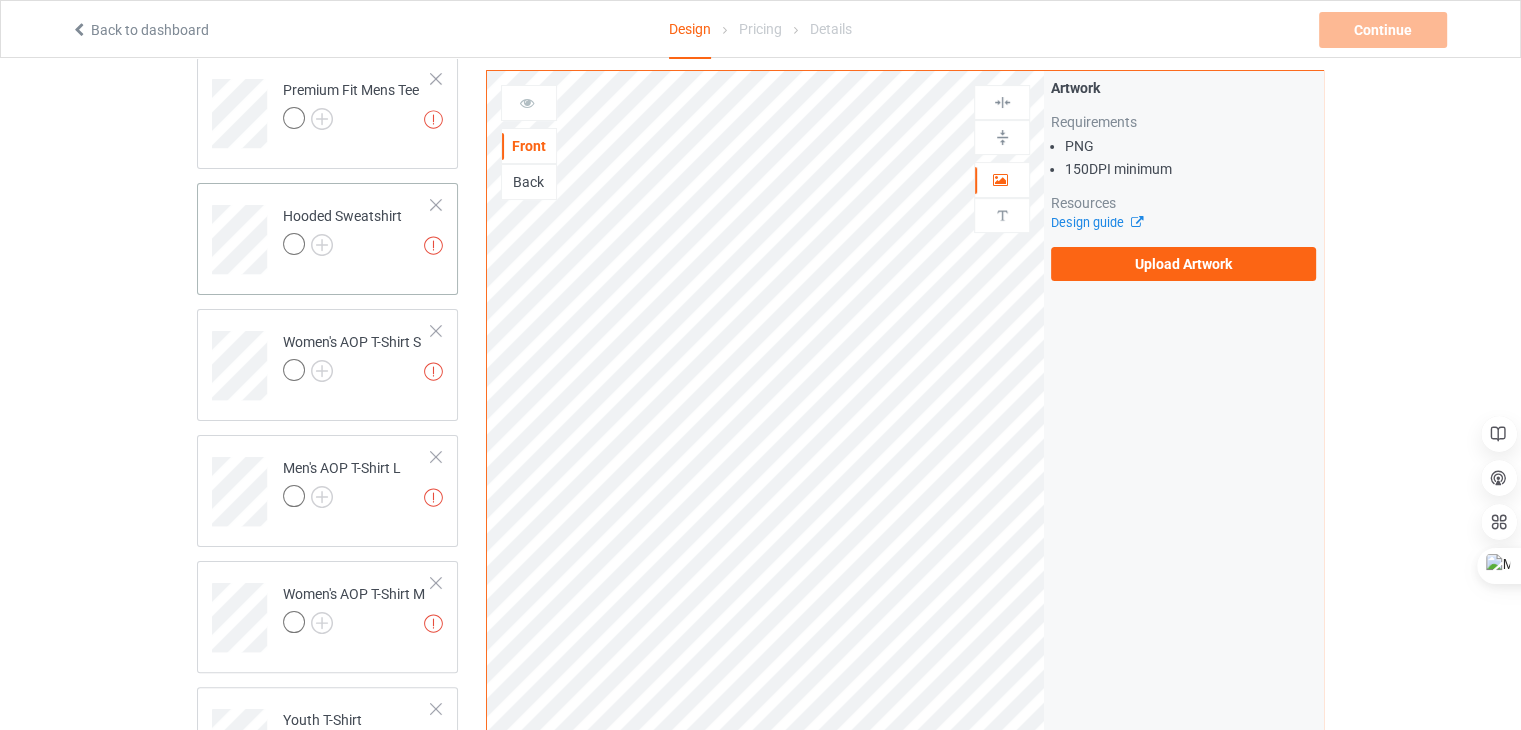 scroll, scrollTop: 0, scrollLeft: 0, axis: both 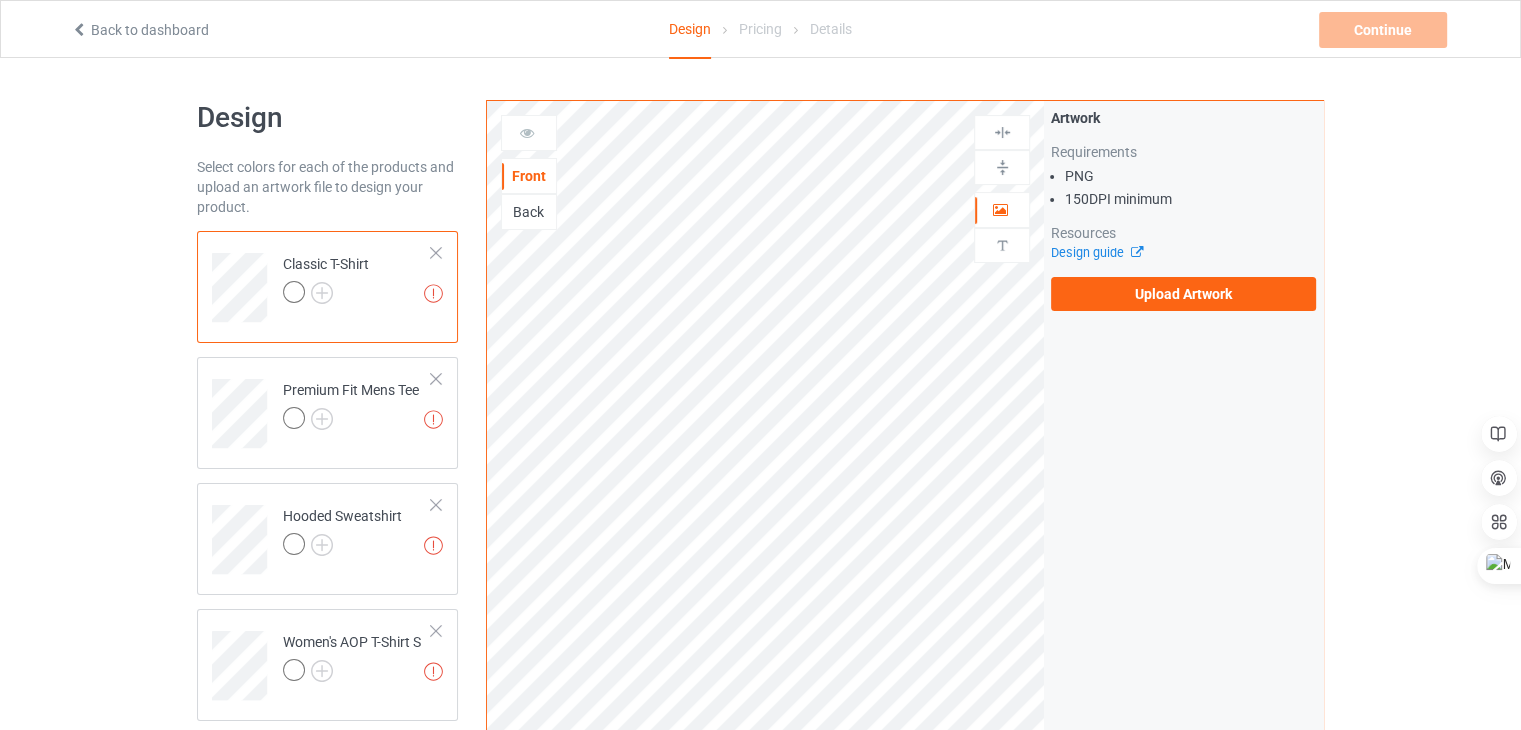 click on "Missing artworks Classic T-Shirt" at bounding box center [357, 280] 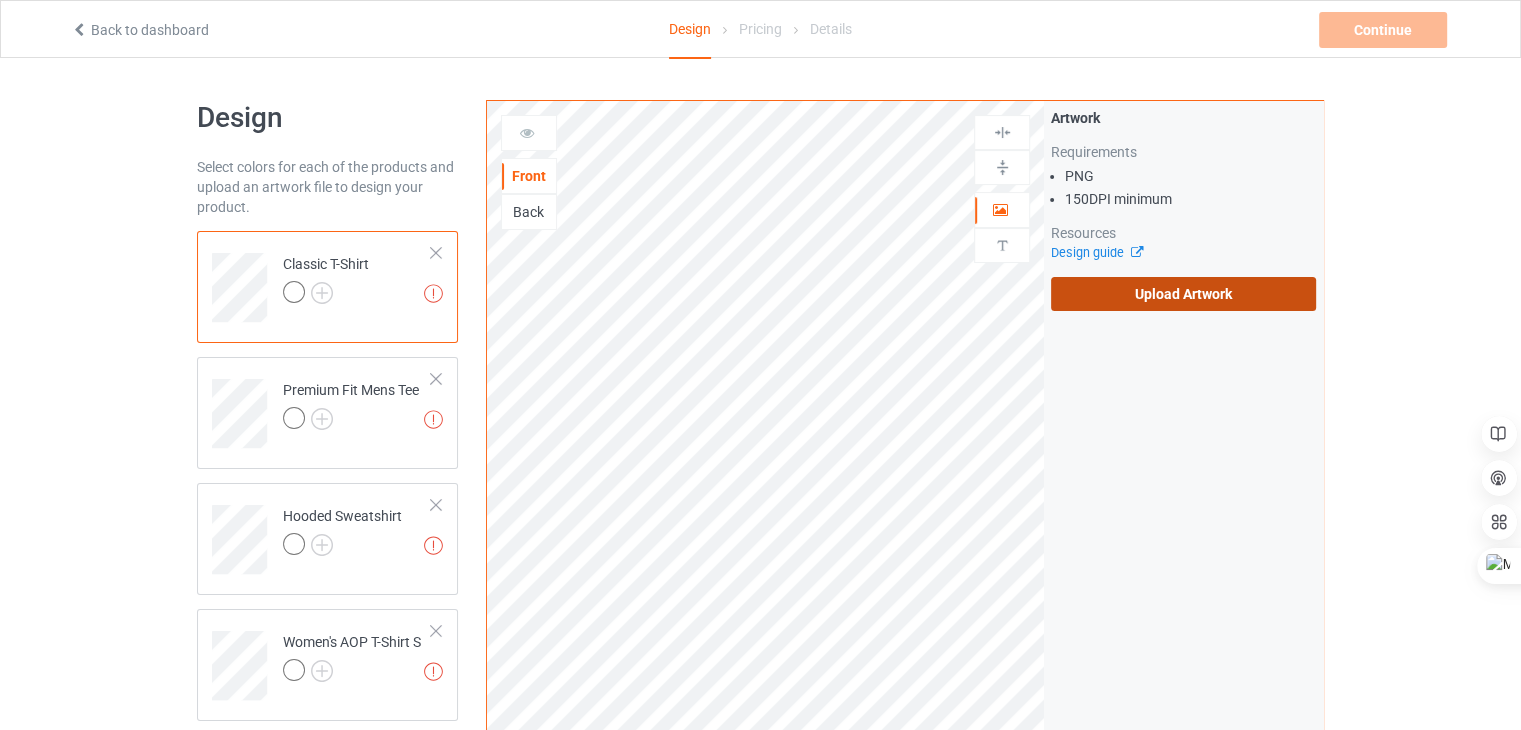 click on "Upload Artwork" at bounding box center (1183, 294) 